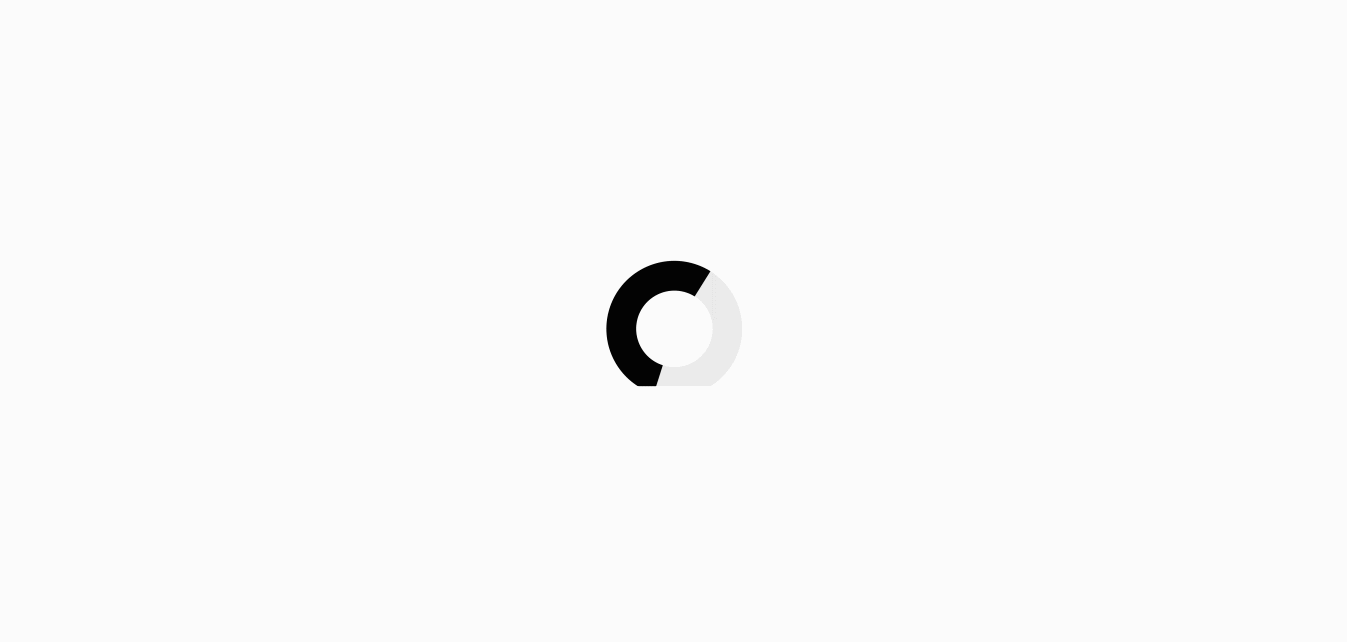scroll, scrollTop: 0, scrollLeft: 0, axis: both 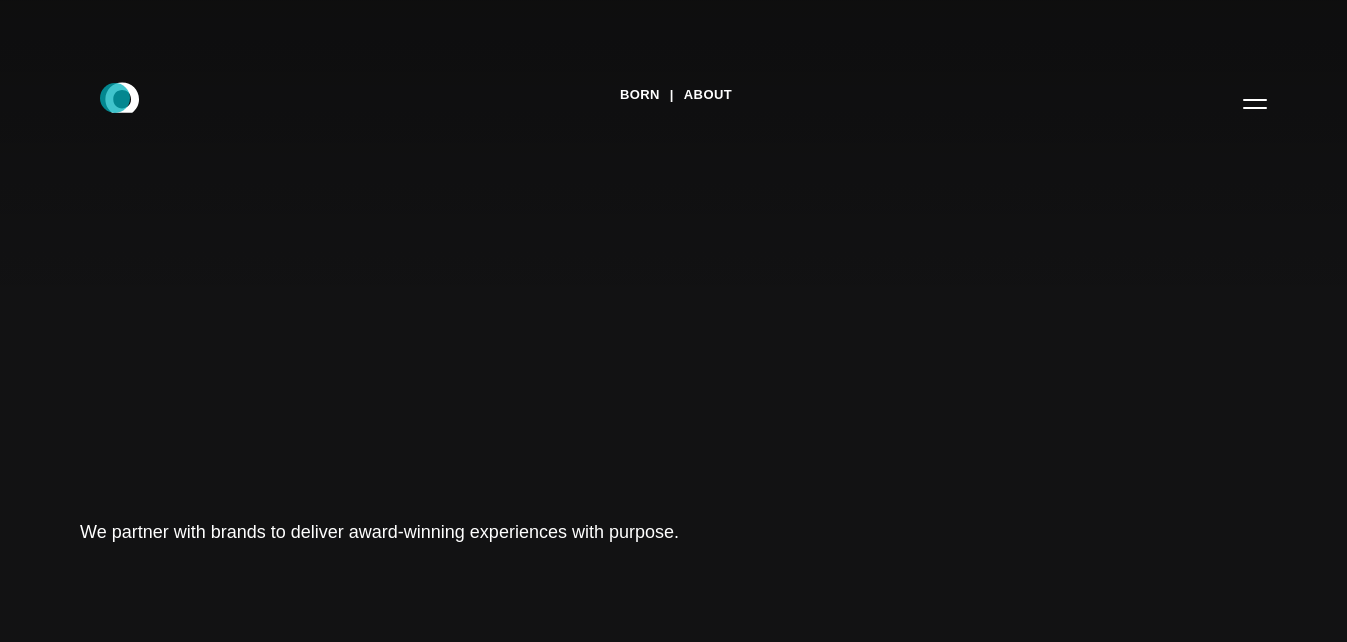 click 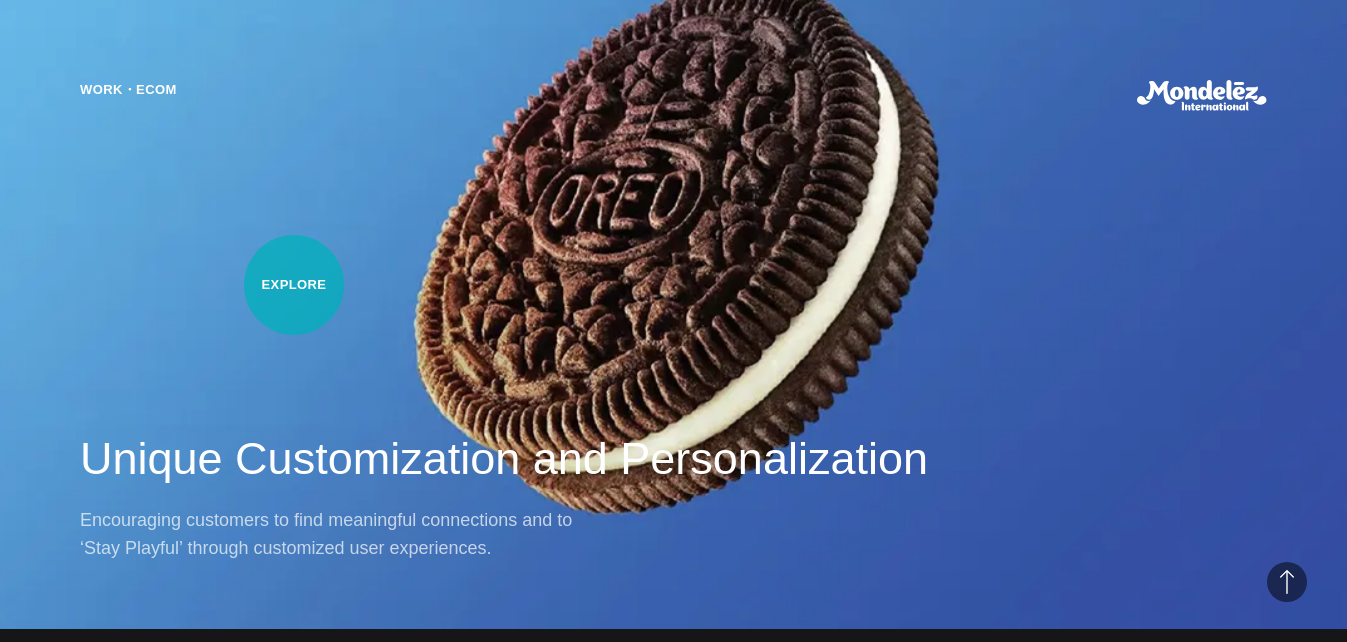 scroll, scrollTop: 1300, scrollLeft: 0, axis: vertical 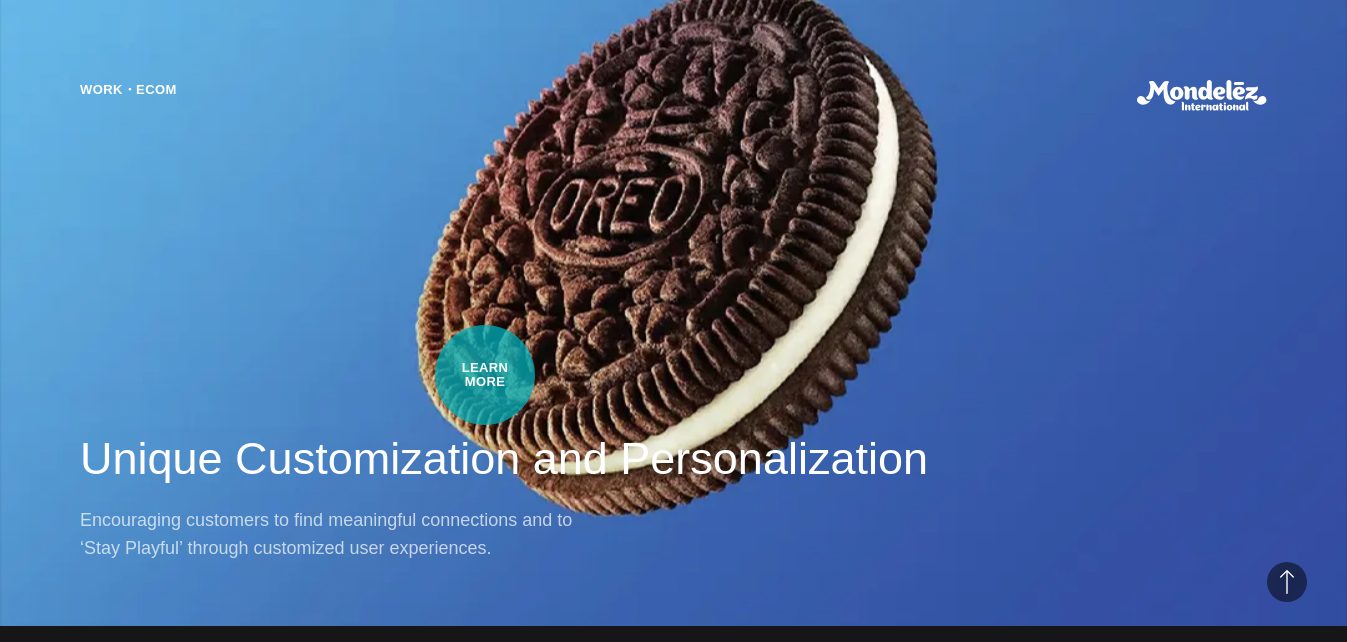 click on "Work・Ecom
Unique Customization and Personalization
Encouraging customers to find meaningful connections and to ‘Stay Playful’ through customized user experiences." at bounding box center [673, 321] 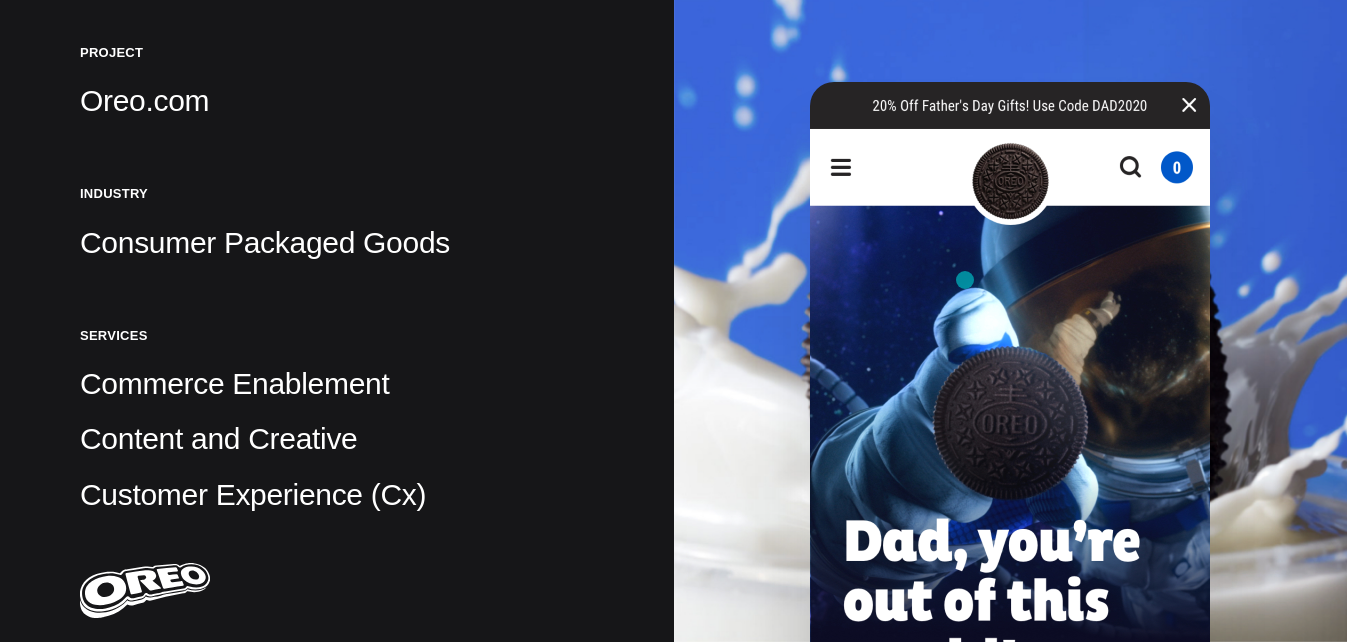 scroll, scrollTop: 500, scrollLeft: 0, axis: vertical 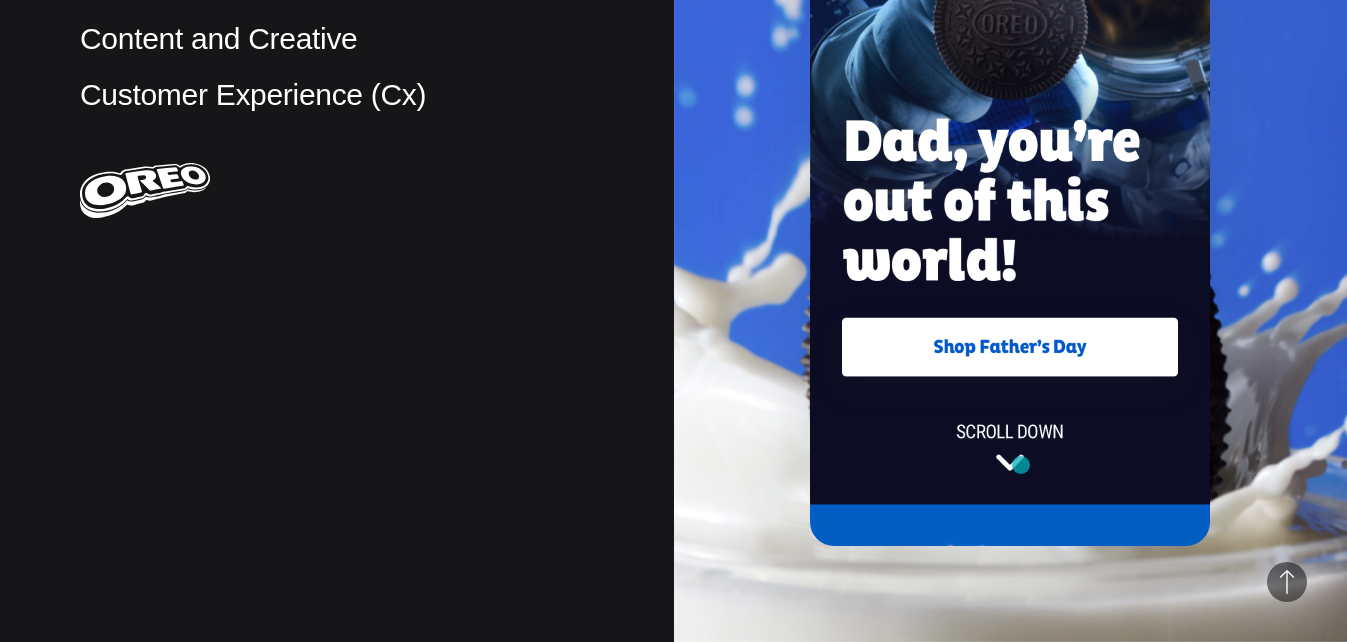 click at bounding box center (1010, 114) 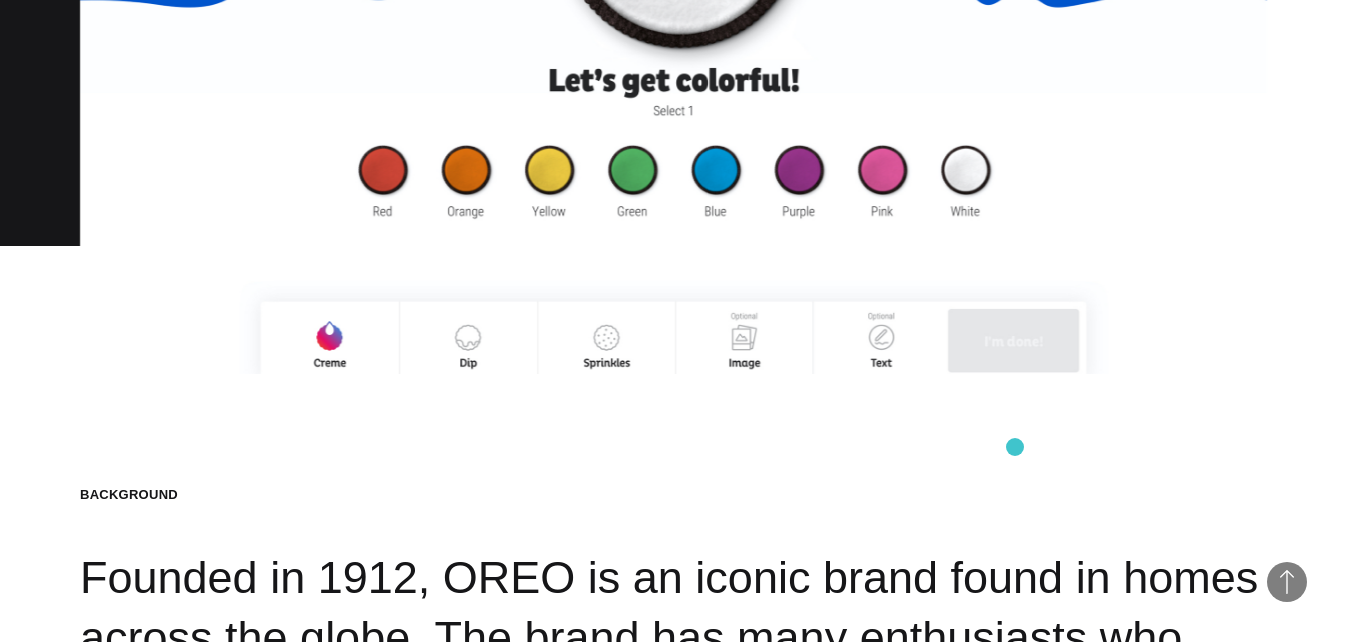 scroll, scrollTop: 1900, scrollLeft: 0, axis: vertical 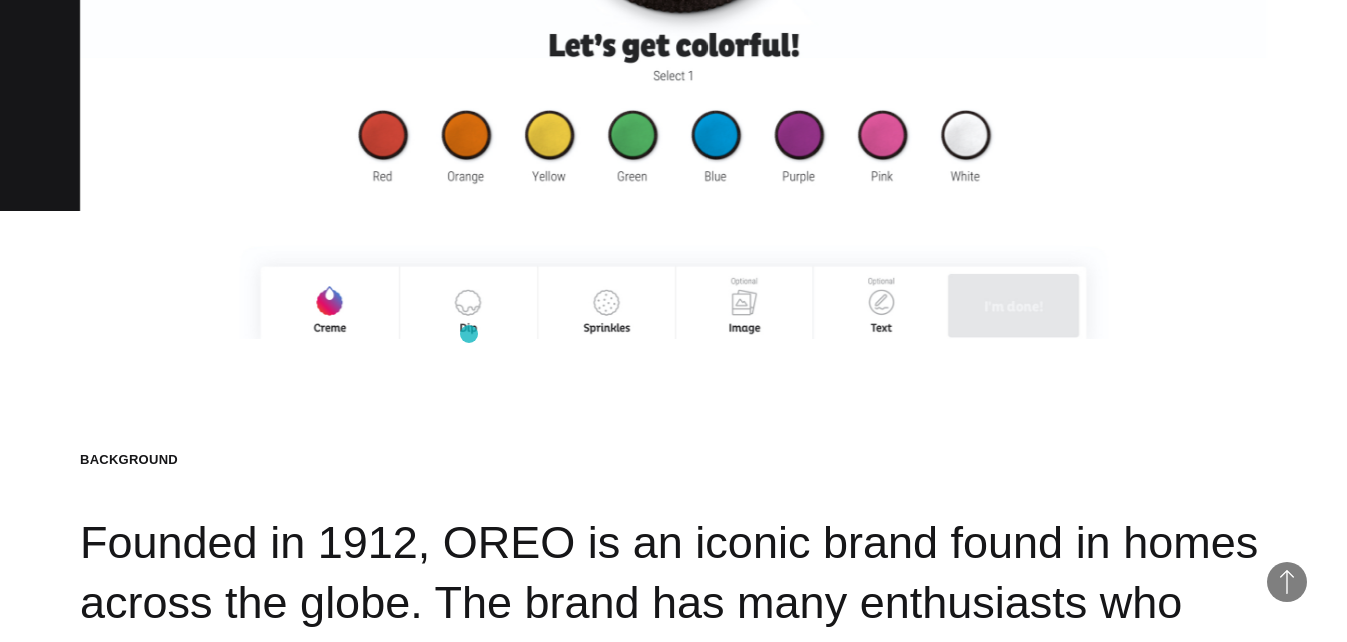 click at bounding box center (673, 1) 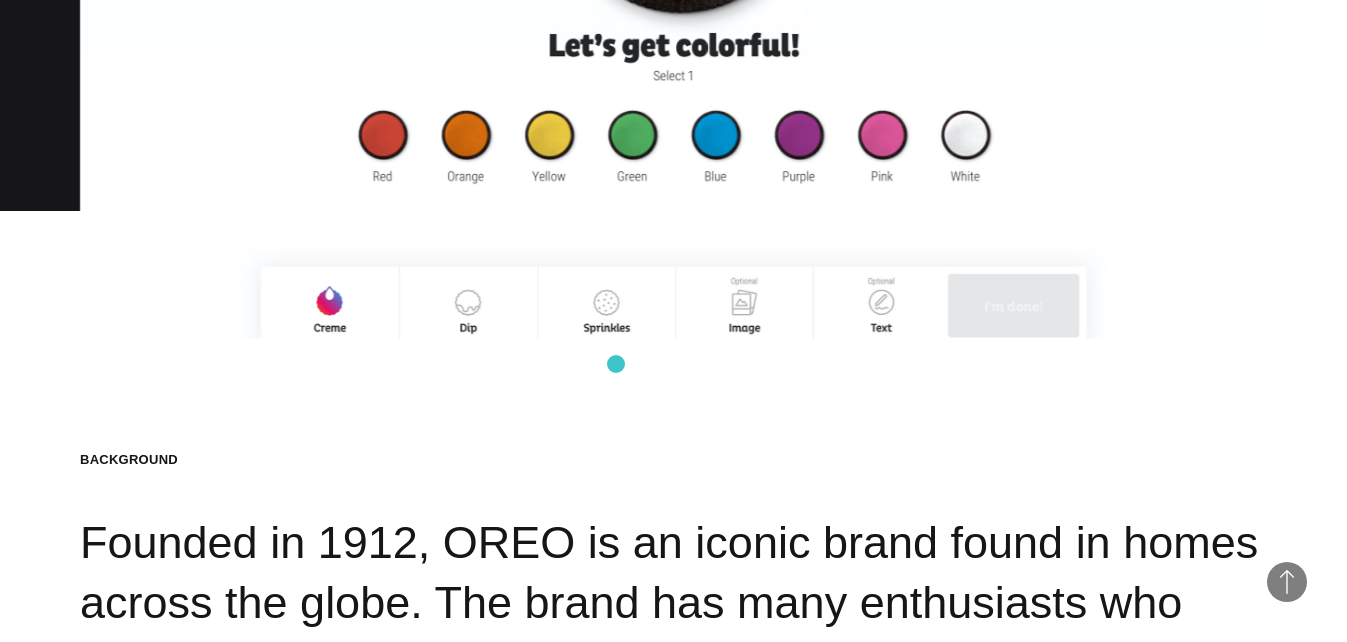 click on "Client
Oreo
Project
Oreo.com
Industry
Consumer Packaged Goods
Services
Commerce Enablement
Content and Creative
Customer Experience (Cx)
Background
Founded in 1912, OREO is an iconic brand found in homes across the globe. The brand has many enthusiasts who span generations and pass the memories from one to the next. Available in over 100 countries and managed by Mondelez International in the United States, OREO encourages its customers to find meaningful connections and to “Stay Playful”.
Brief
Goals
Challenge" at bounding box center [673, 8265] 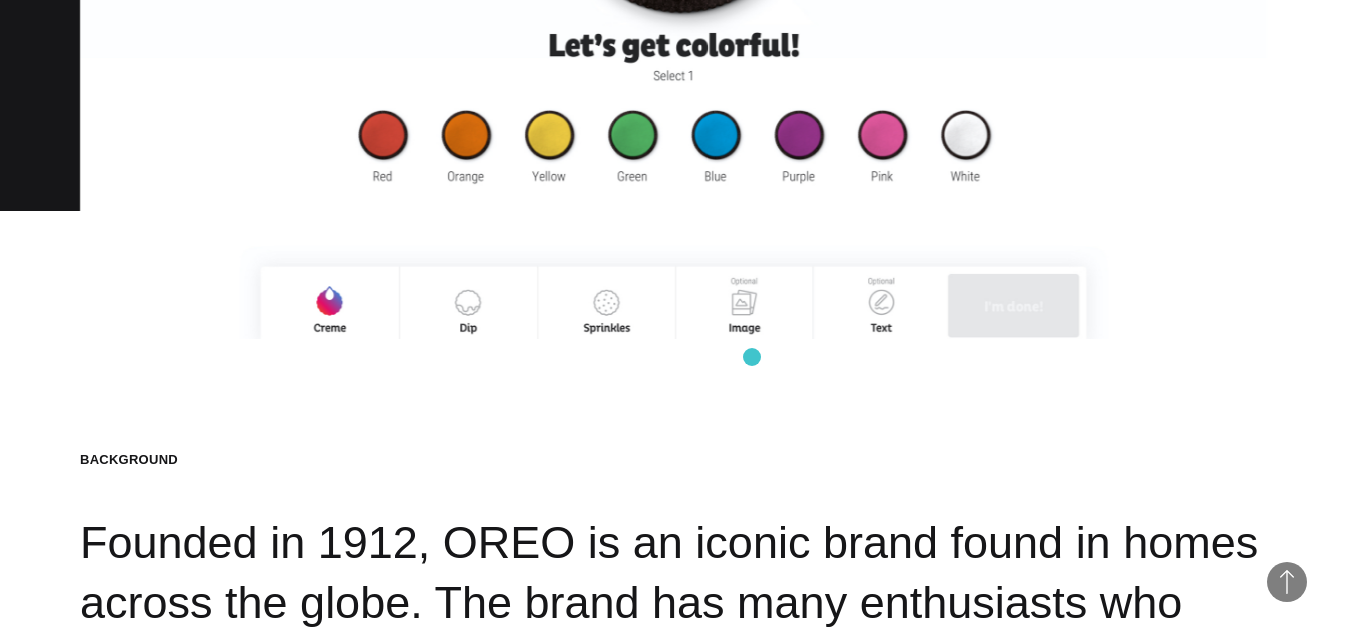click on "Client
Oreo
Project
Oreo.com
Industry
Consumer Packaged Goods
Services
Commerce Enablement
Content and Creative
Customer Experience (Cx)
Background
Founded in 1912, OREO is an iconic brand found in homes across the globe. The brand has many enthusiasts who span generations and pass the memories from one to the next. Available in over 100 countries and managed by Mondelez International in the United States, OREO encourages its customers to find meaningful connections and to “Stay Playful”.
Brief
Goals
Challenge" at bounding box center (673, 8265) 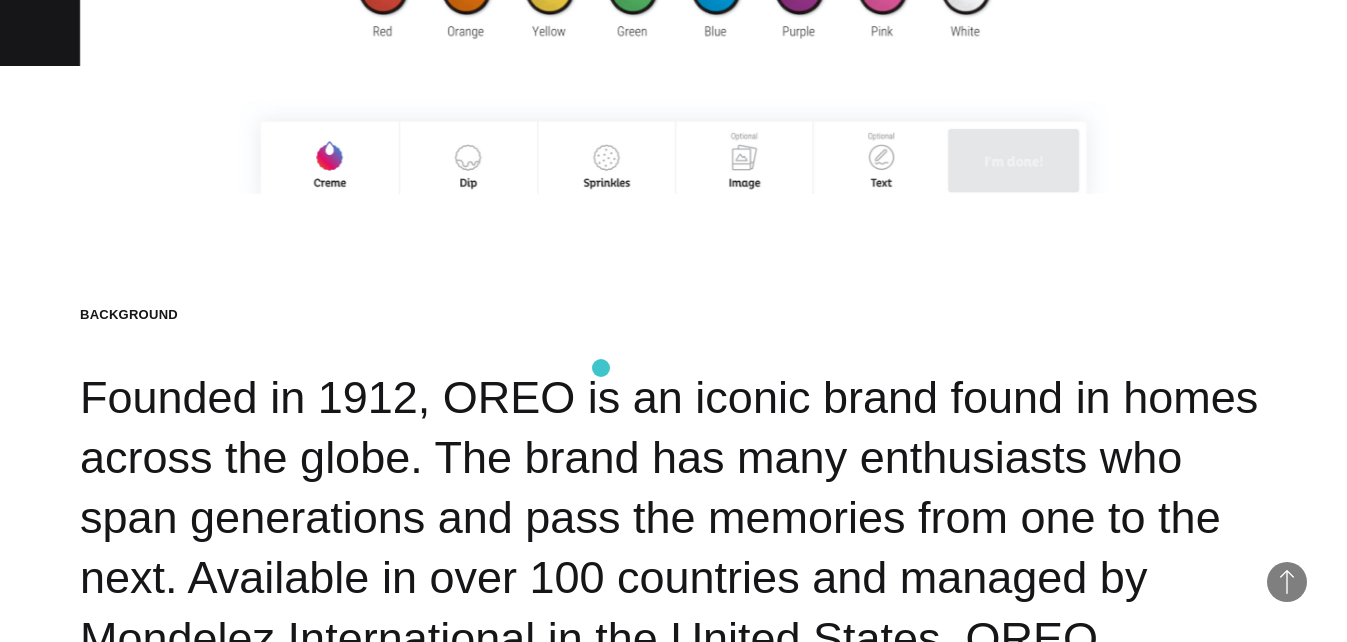 scroll, scrollTop: 2200, scrollLeft: 0, axis: vertical 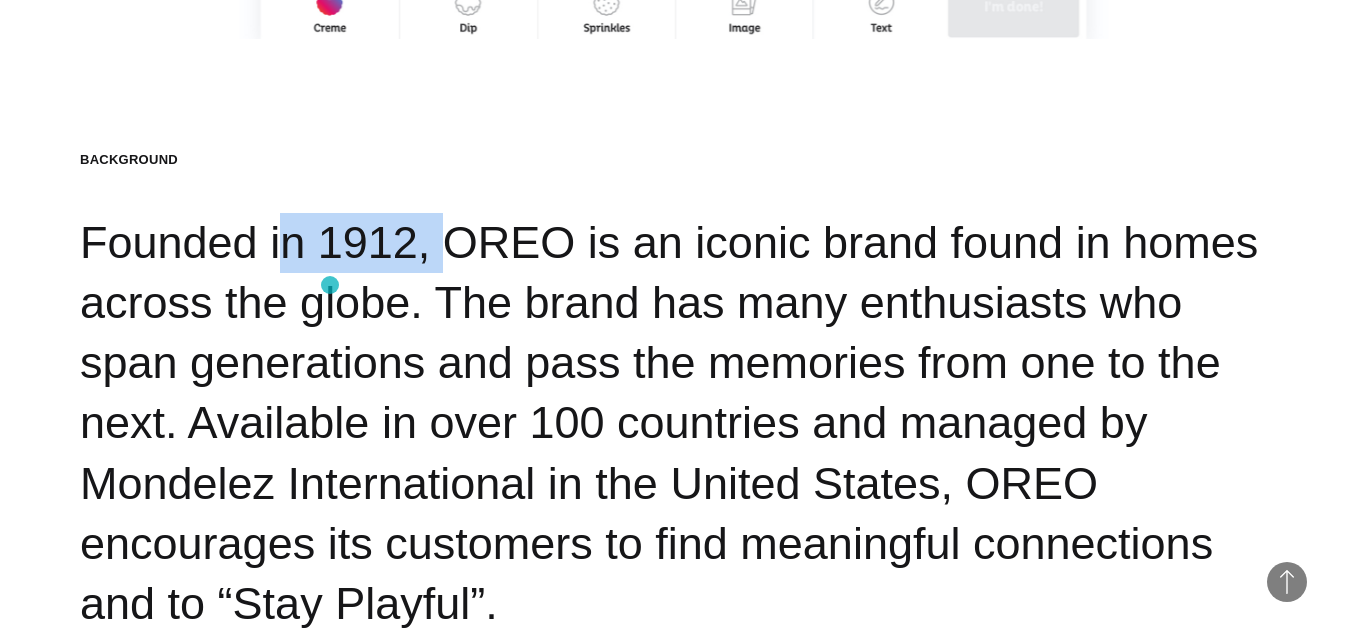 drag, startPoint x: 185, startPoint y: 278, endPoint x: 330, endPoint y: 285, distance: 145.16887 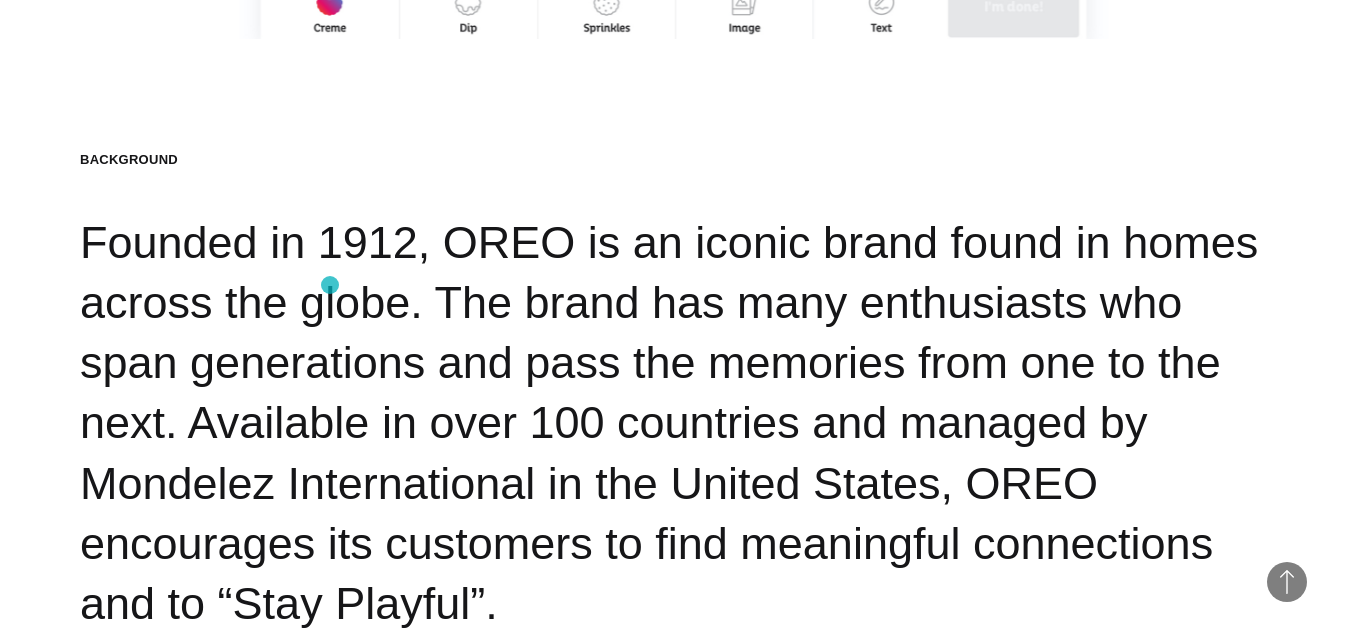 drag, startPoint x: 330, startPoint y: 285, endPoint x: 376, endPoint y: 375, distance: 101.07423 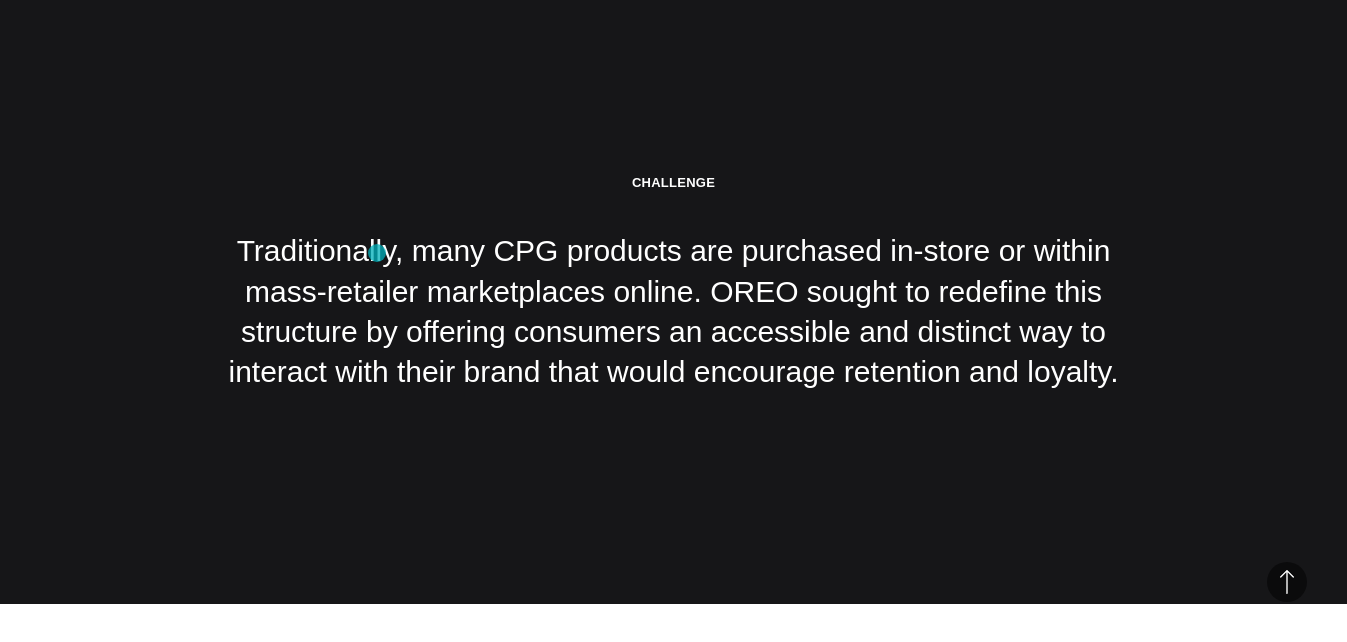 scroll, scrollTop: 3200, scrollLeft: 0, axis: vertical 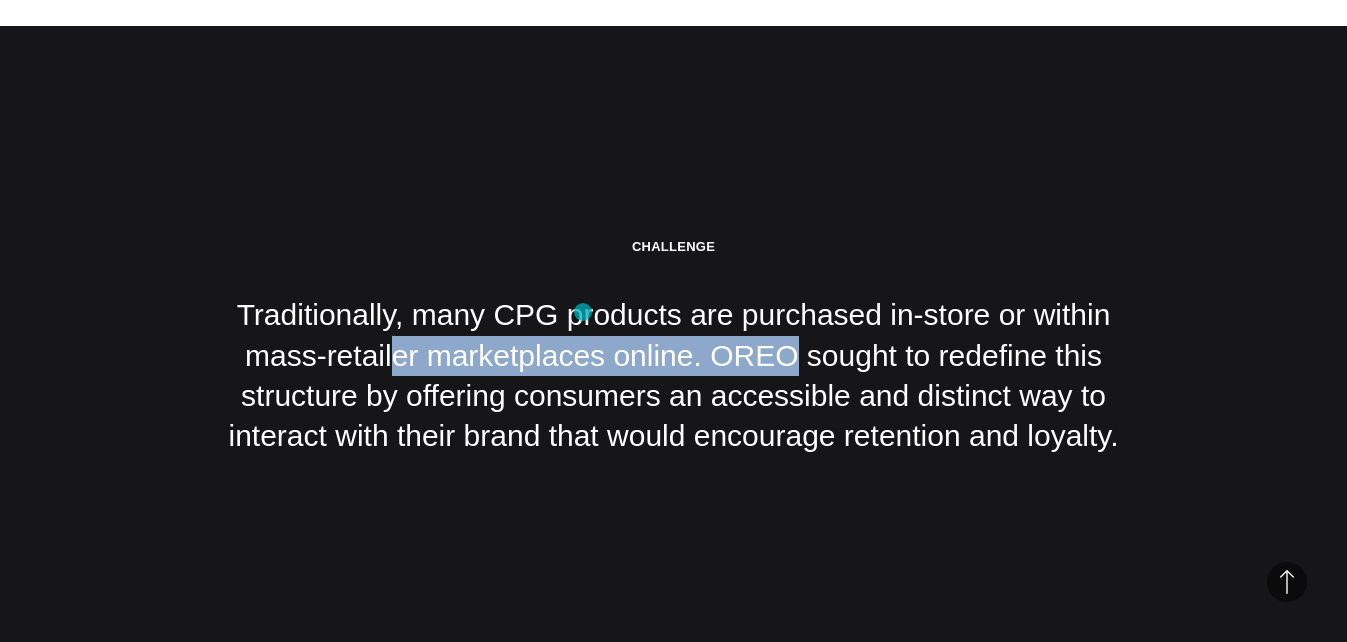 drag, startPoint x: 241, startPoint y: 308, endPoint x: 583, endPoint y: 312, distance: 342.02338 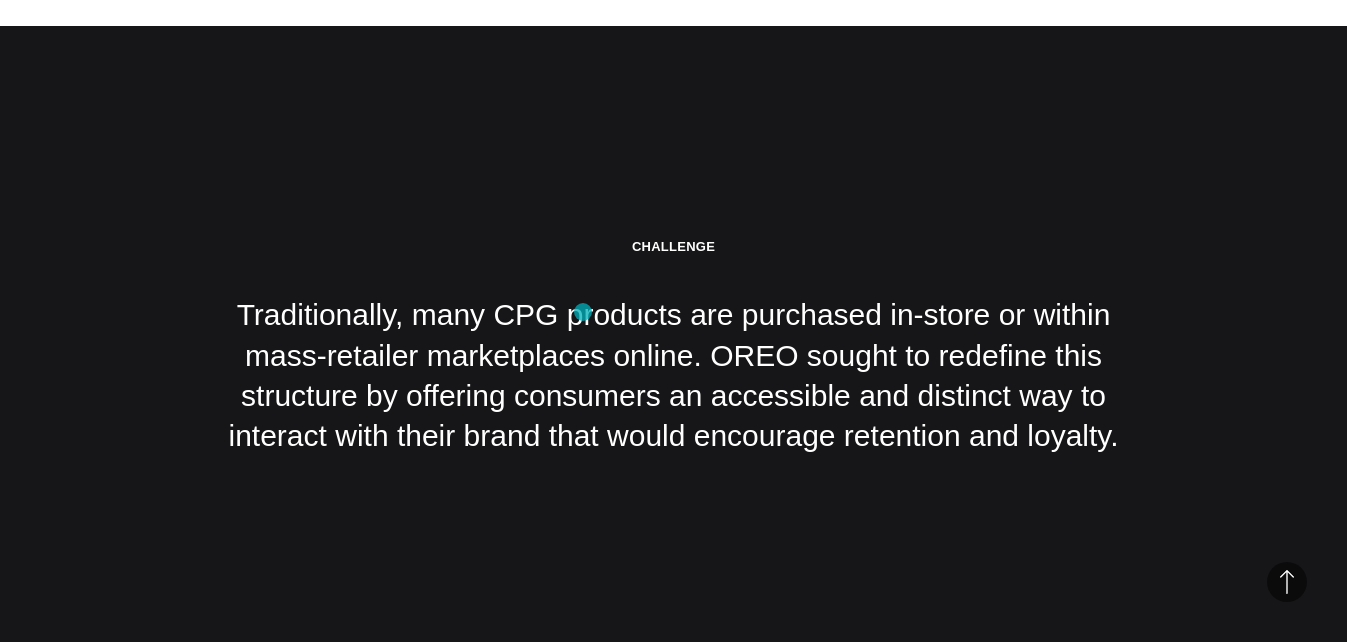 drag, startPoint x: 583, startPoint y: 312, endPoint x: 645, endPoint y: 324, distance: 63.15061 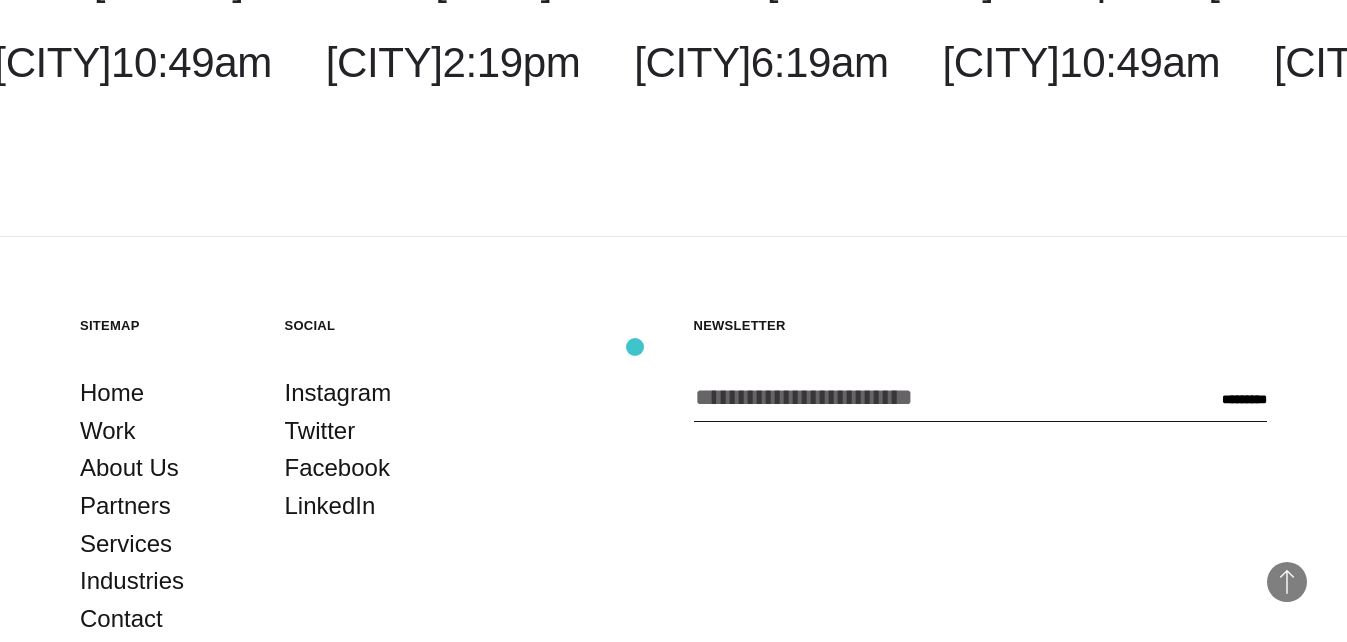 scroll, scrollTop: 20218, scrollLeft: 0, axis: vertical 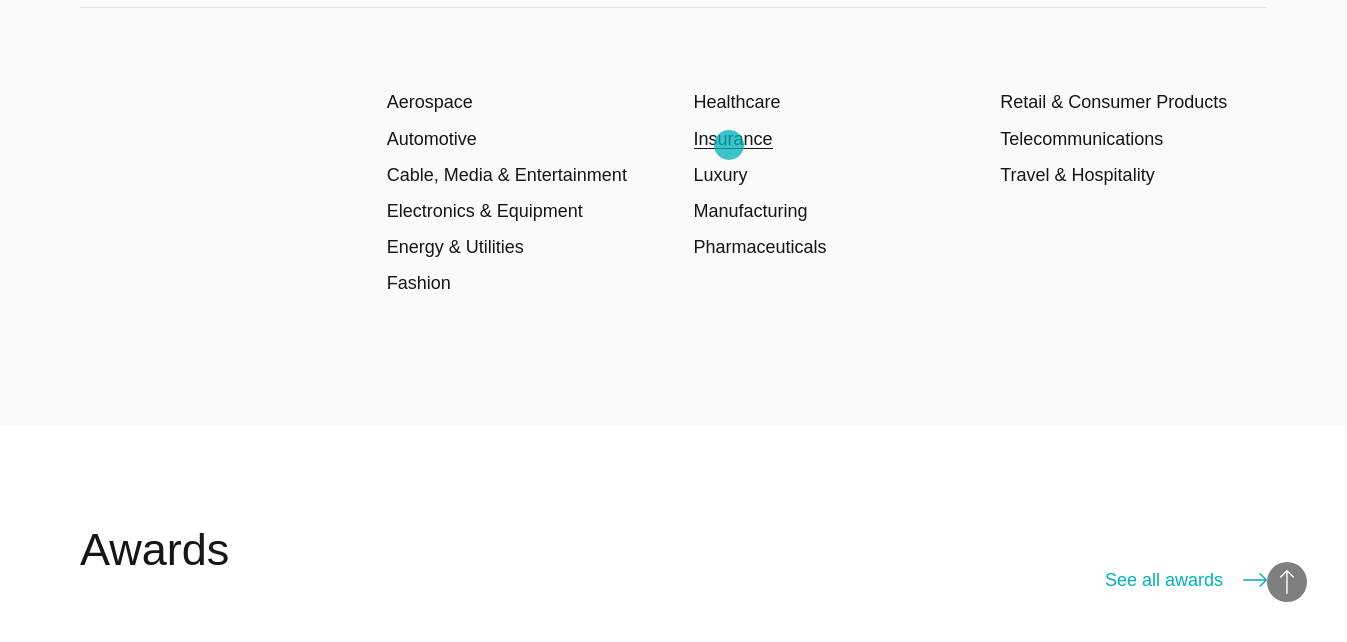 click on "Insurance" at bounding box center [733, 139] 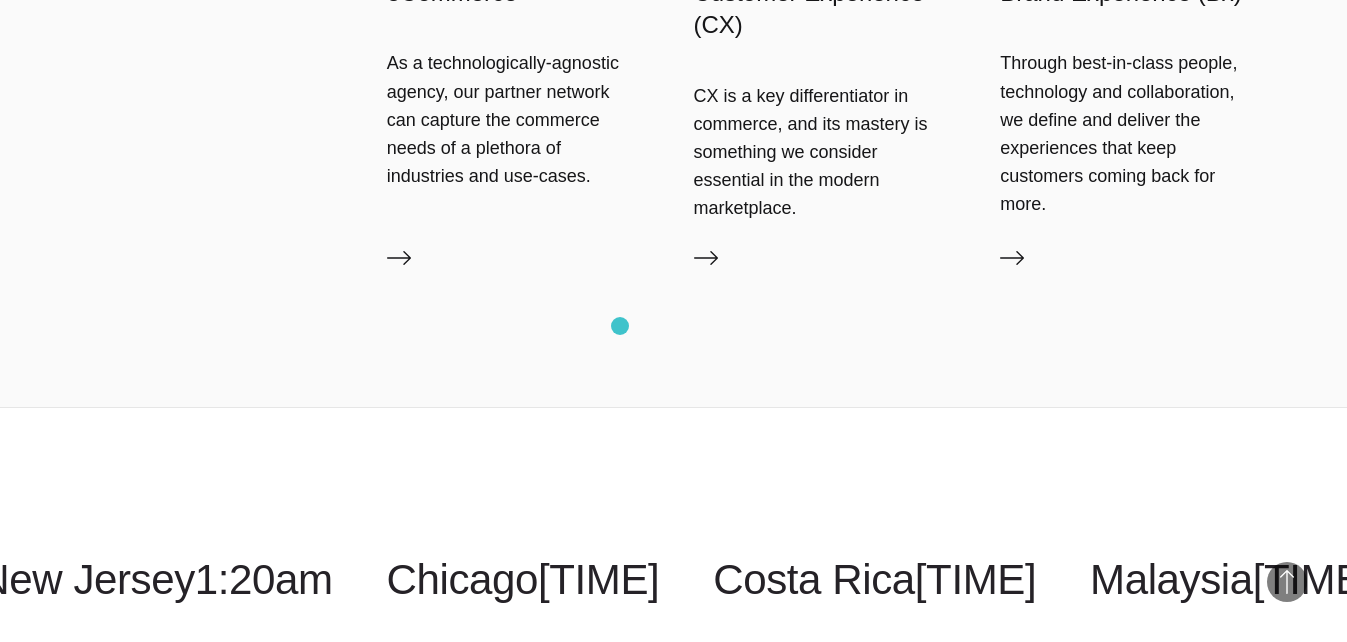 scroll, scrollTop: 5300, scrollLeft: 0, axis: vertical 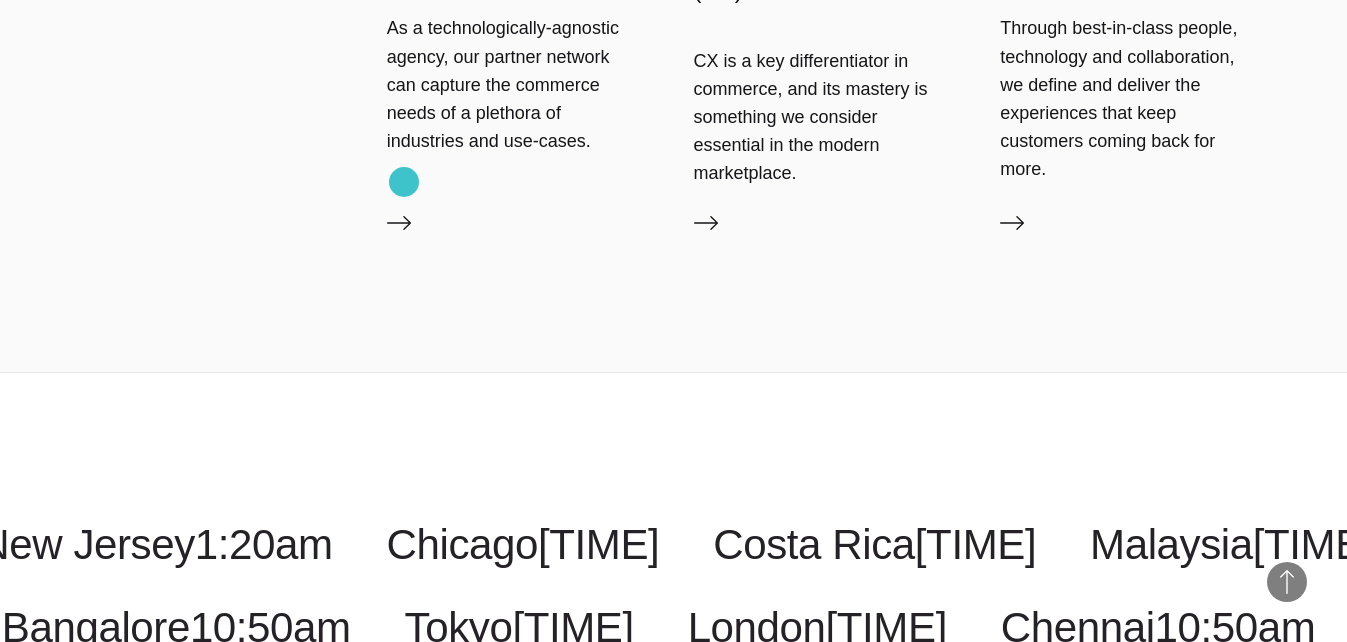 click 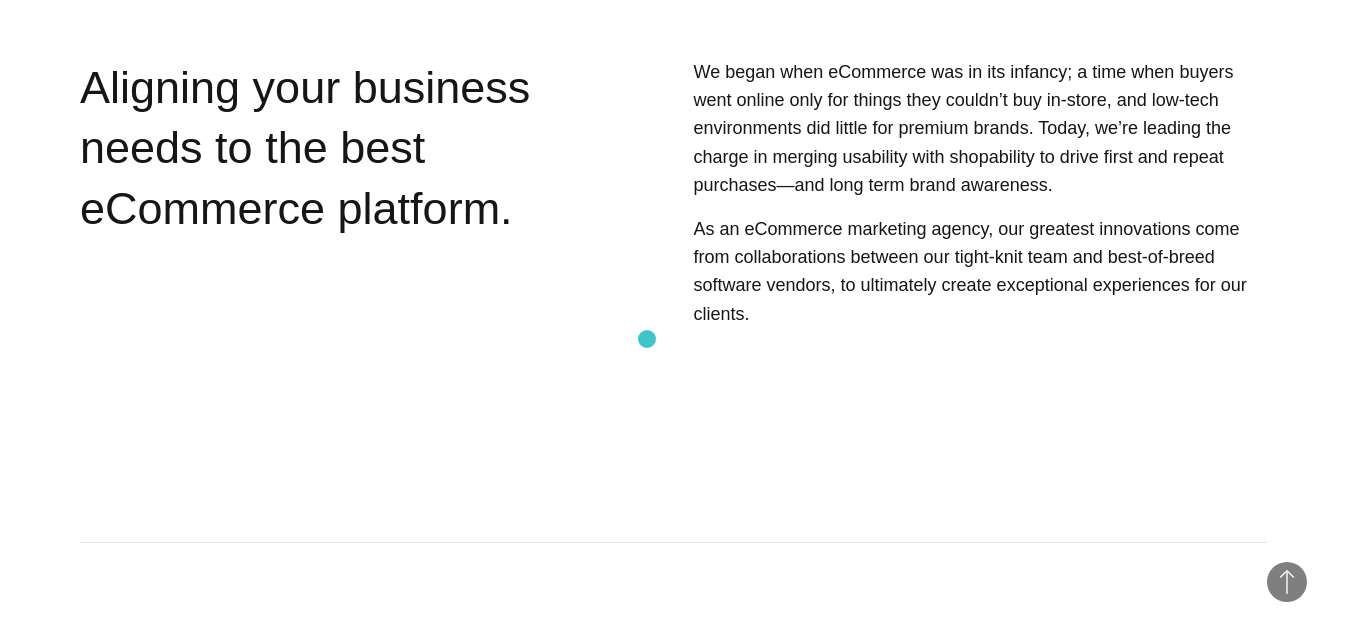 scroll, scrollTop: 0, scrollLeft: 0, axis: both 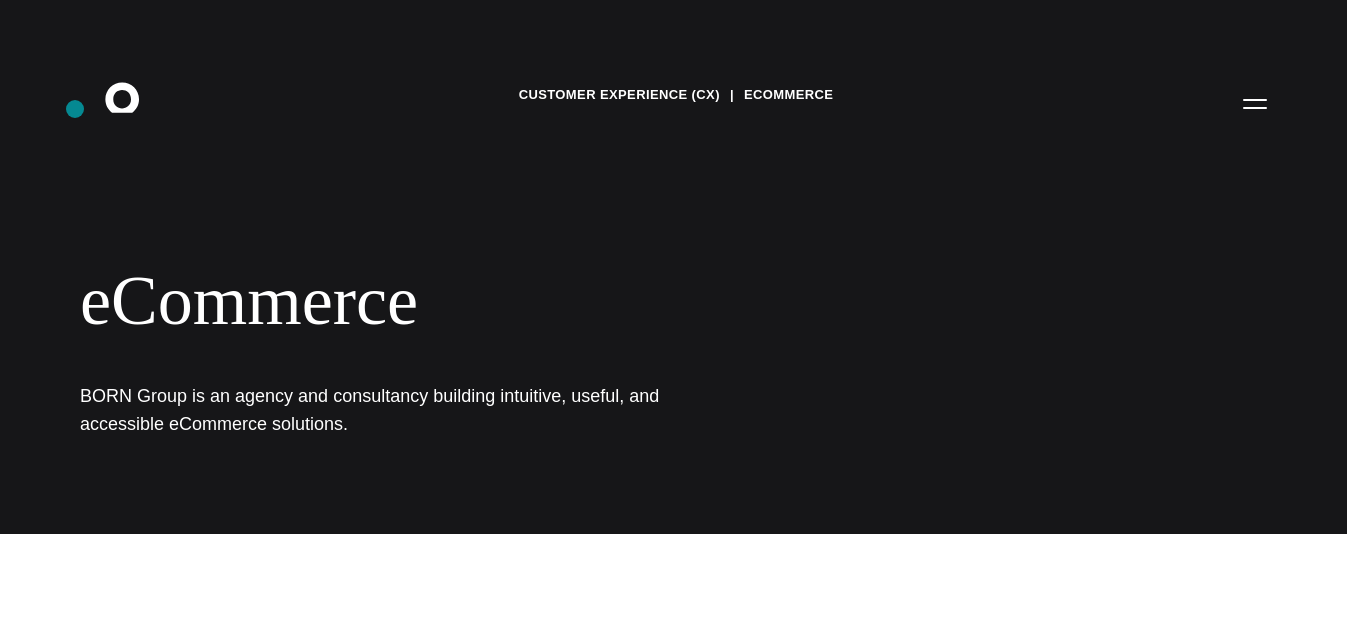 drag, startPoint x: 75, startPoint y: 107, endPoint x: 85, endPoint y: 104, distance: 10.440307 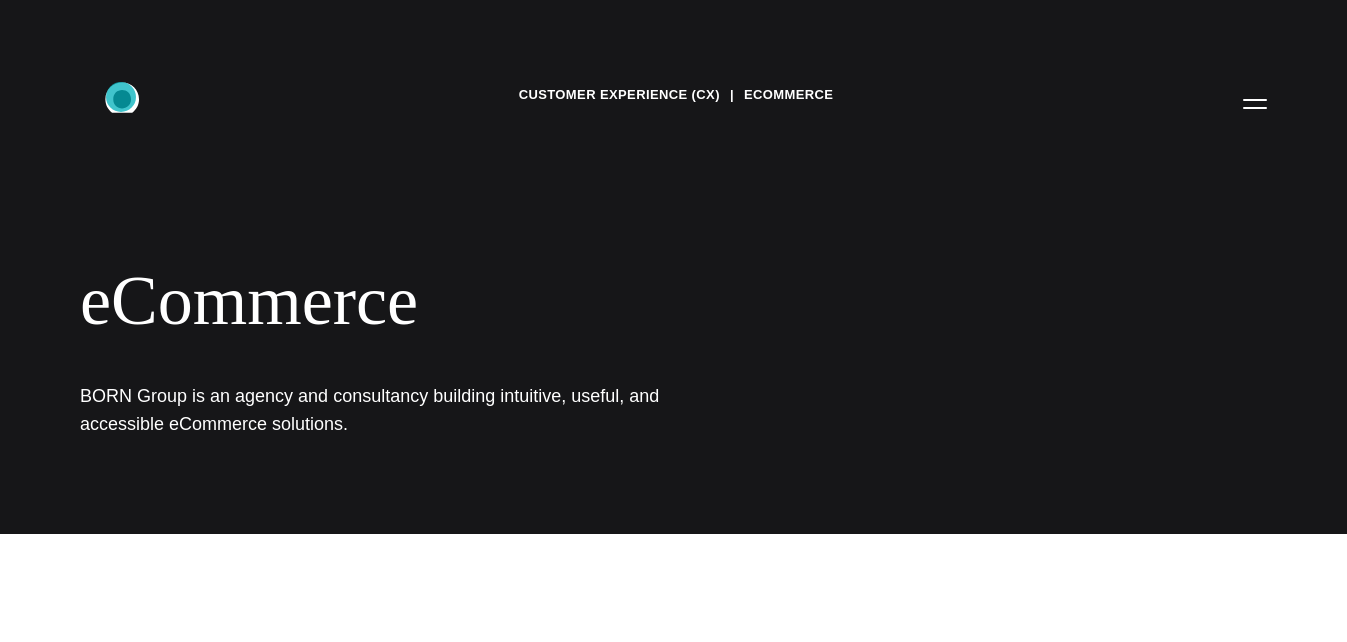 click on ".st0{display:none;}
.st1{display:inline;}
.st2{font-family:'HelveticaNeue-Medium';}
.st3{font-size:22.3355px;}
.st4{fill:#FFFFFF;}
.st5{fill:#CCCCCB;}
.st6{display:inline;fill:#FFFFFF;}" 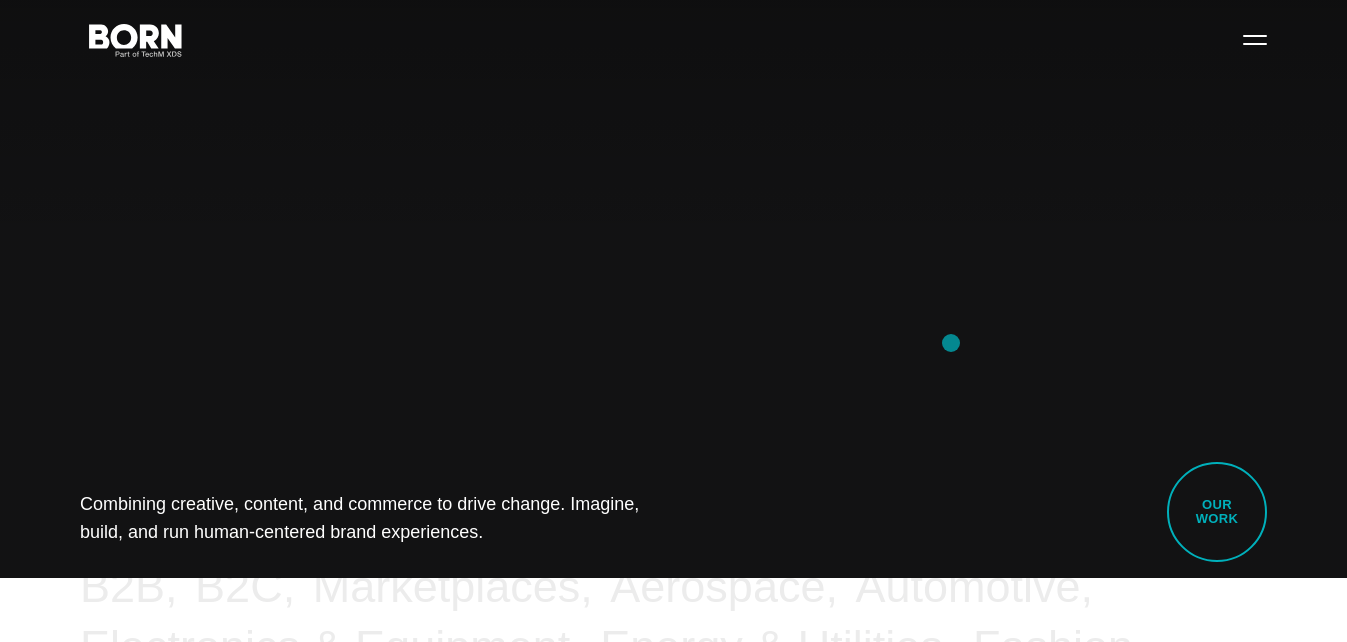 scroll, scrollTop: 100, scrollLeft: 0, axis: vertical 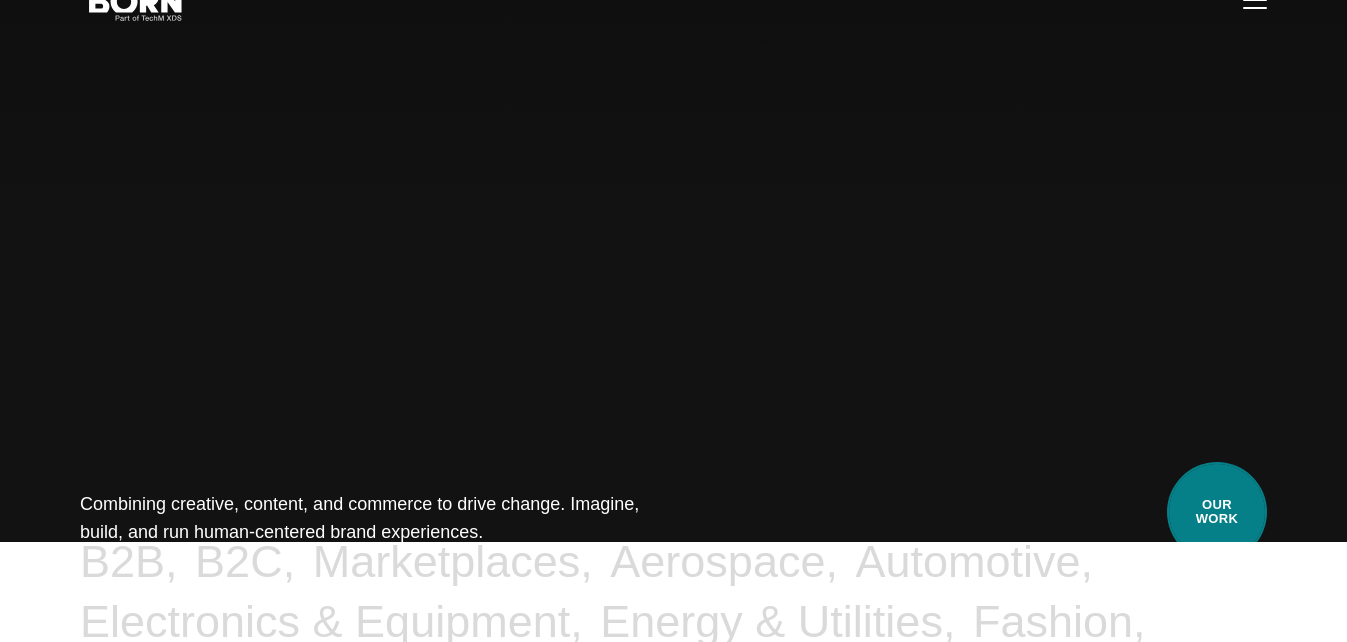 click on "Our Work" at bounding box center (1217, 512) 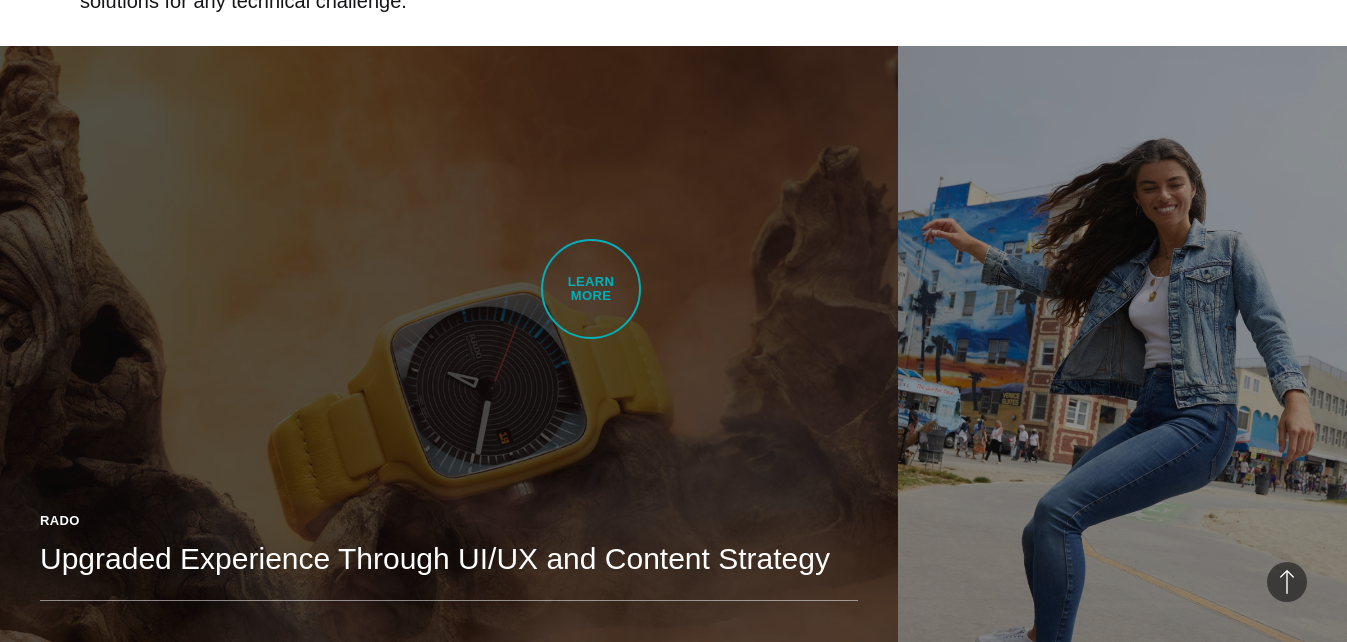 scroll, scrollTop: 1400, scrollLeft: 0, axis: vertical 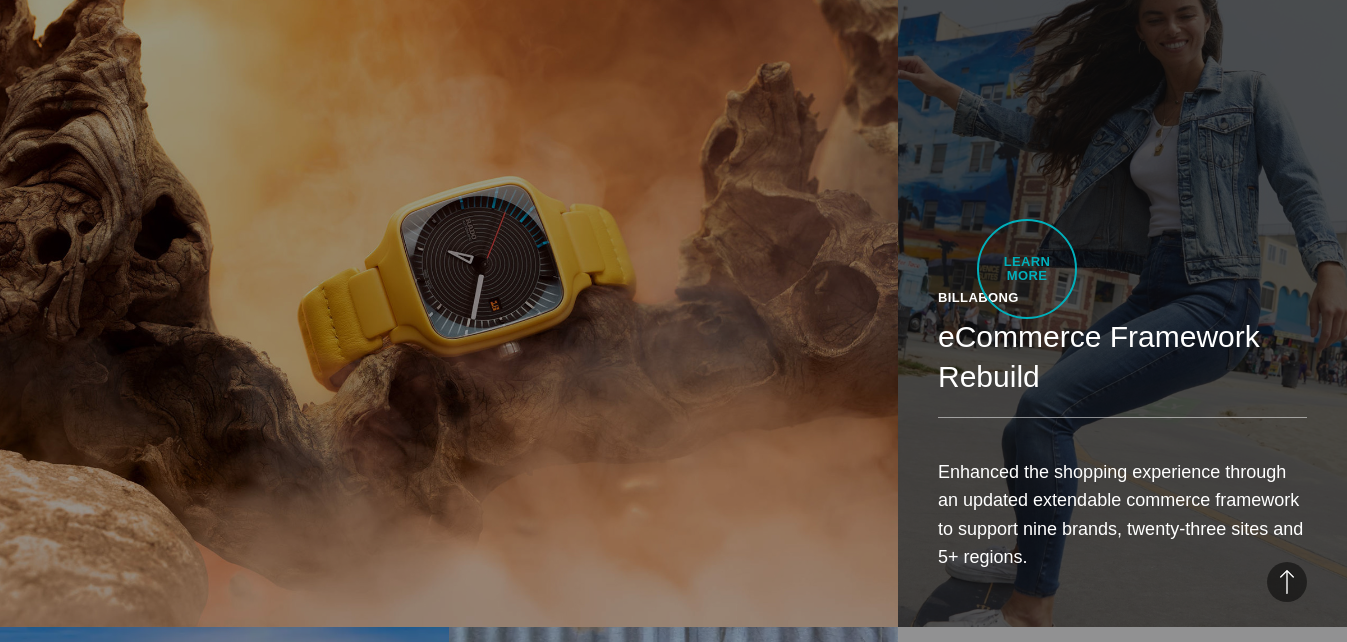 click on "eCommerce Framework Rebuild" at bounding box center (1122, 357) 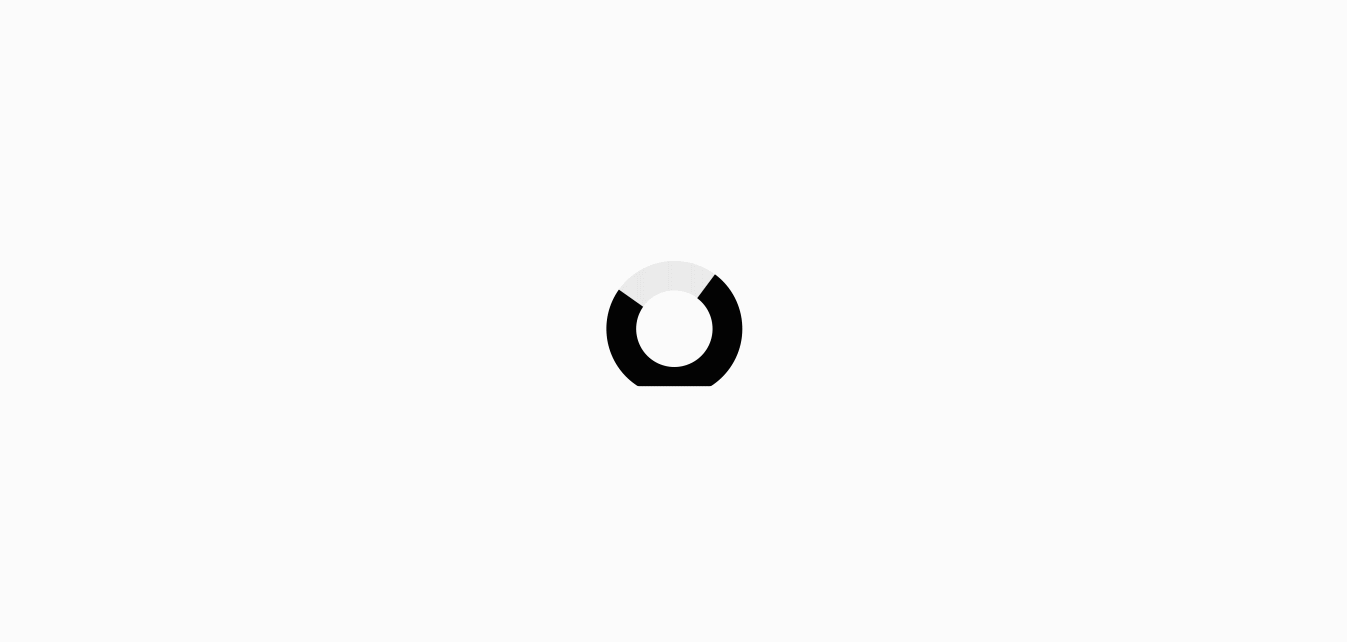 scroll, scrollTop: 0, scrollLeft: 0, axis: both 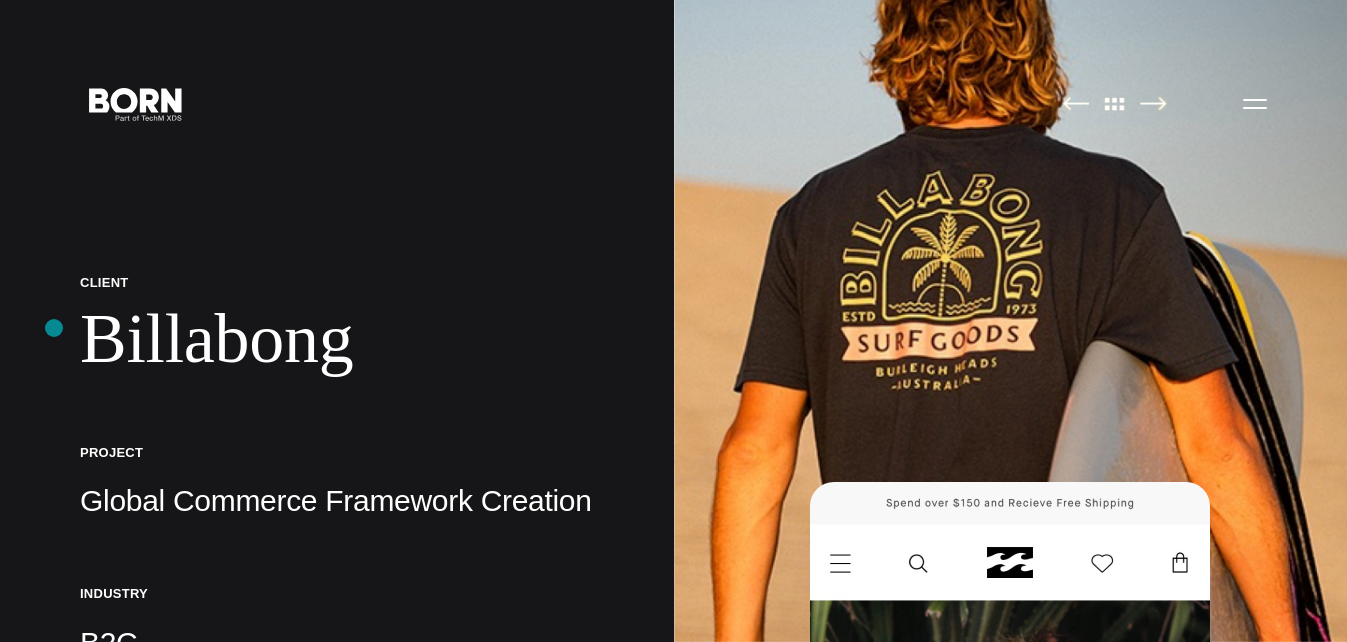 drag, startPoint x: 54, startPoint y: 328, endPoint x: 72, endPoint y: 328, distance: 18 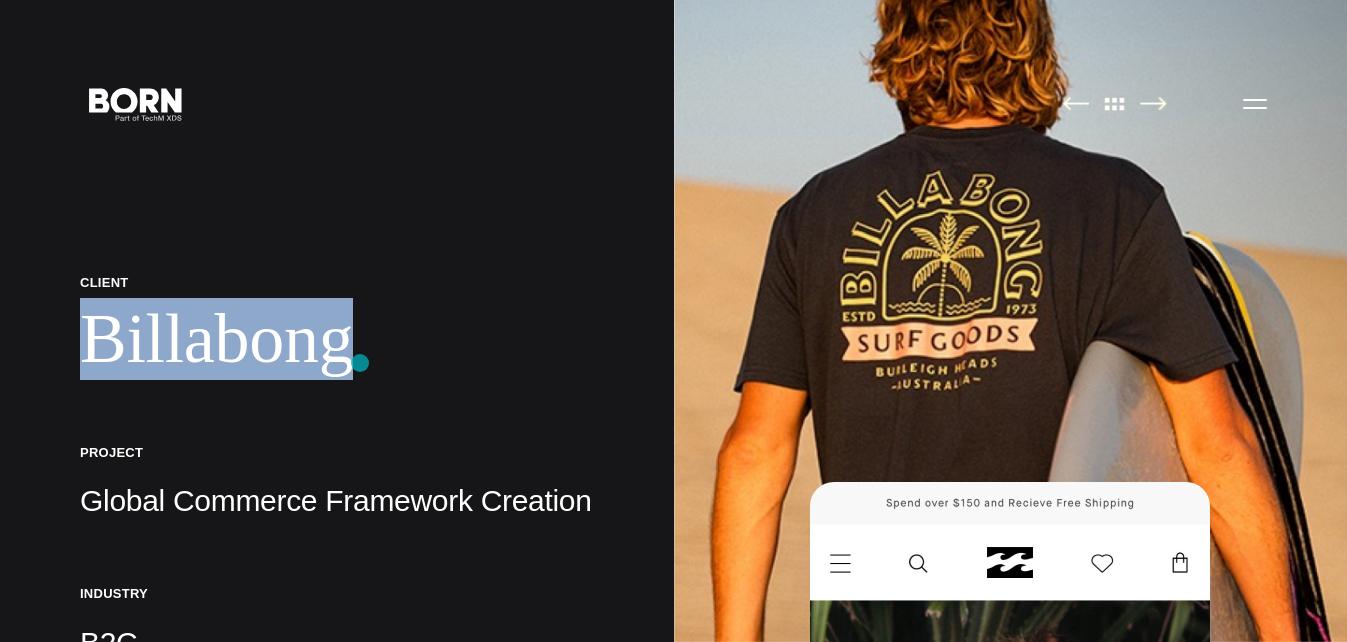 drag, startPoint x: 98, startPoint y: 338, endPoint x: 360, endPoint y: 363, distance: 263.19003 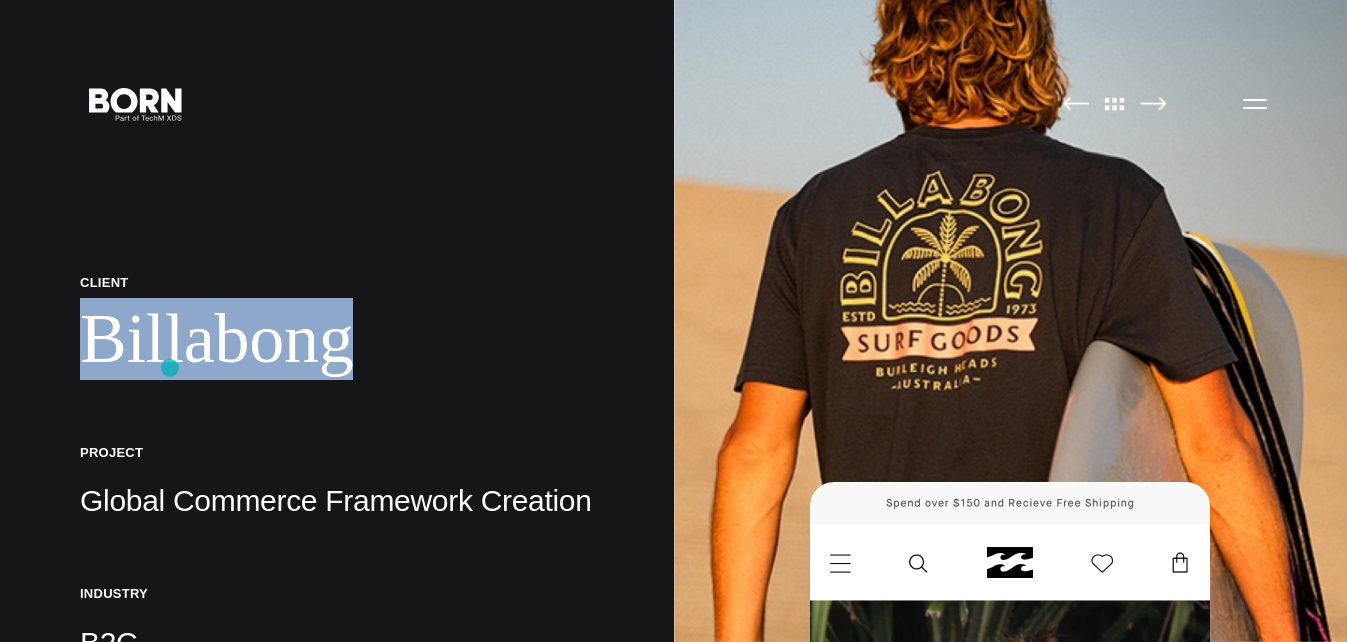 click on "Billabong" at bounding box center [337, 339] 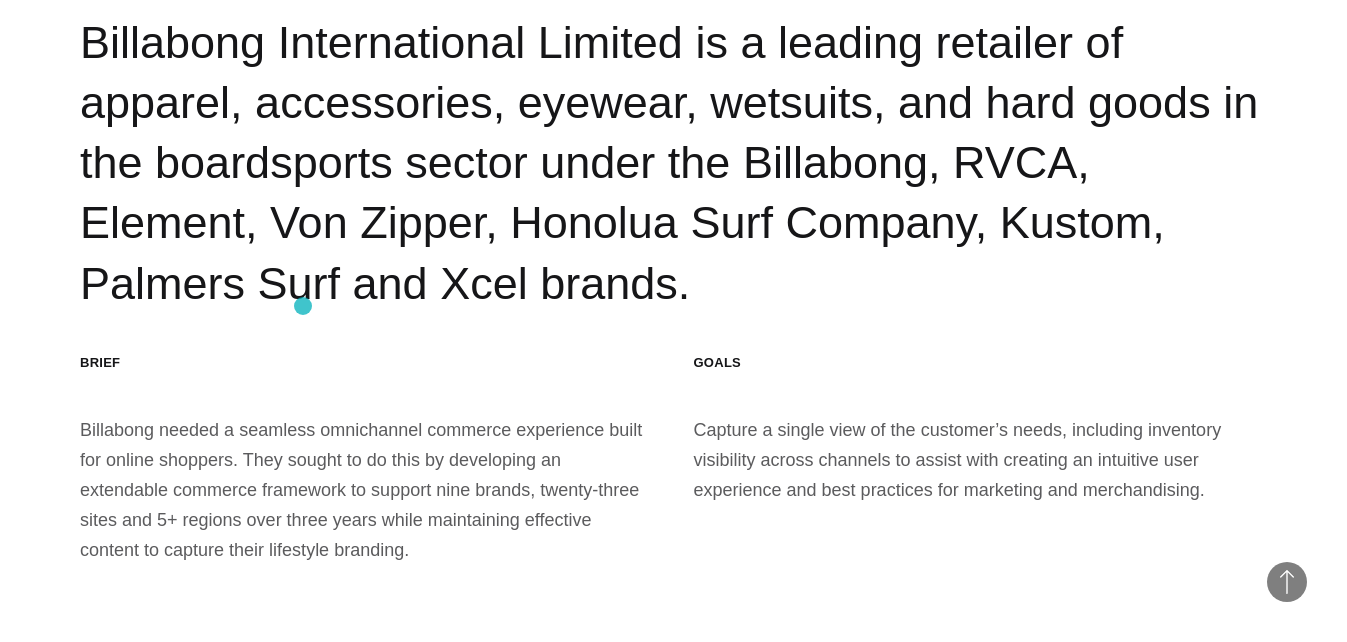 scroll, scrollTop: 2500, scrollLeft: 0, axis: vertical 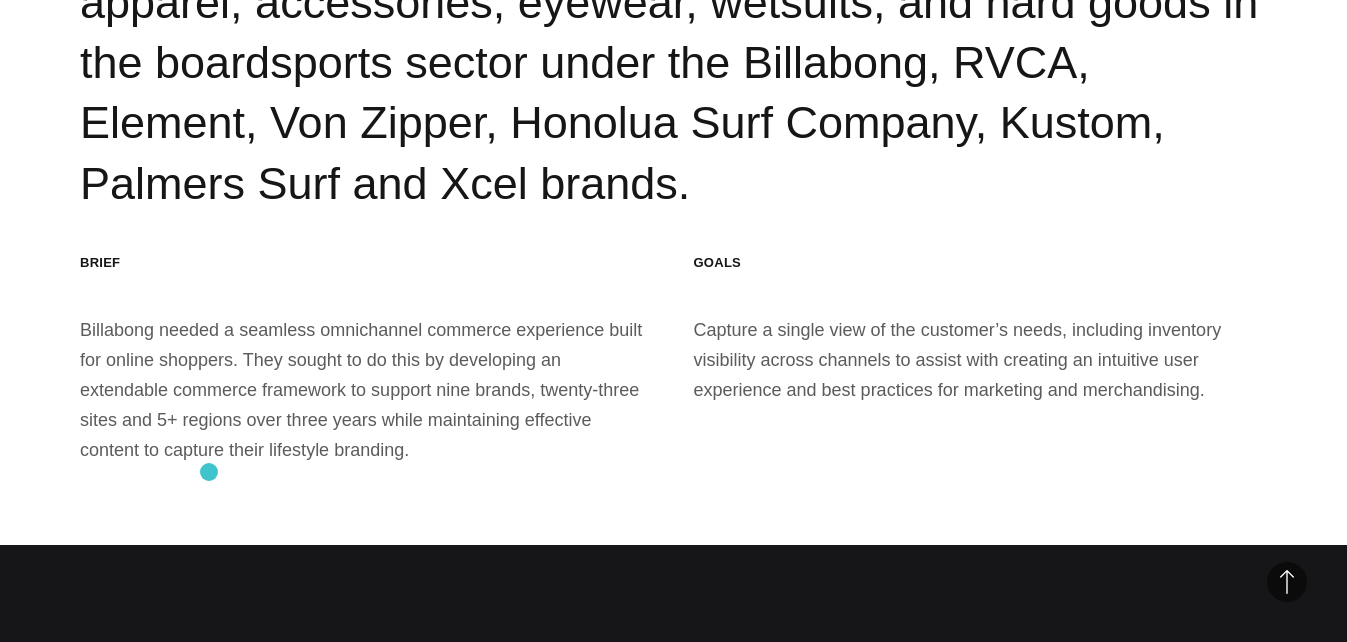 drag, startPoint x: 73, startPoint y: 351, endPoint x: 209, endPoint y: 472, distance: 182.0357 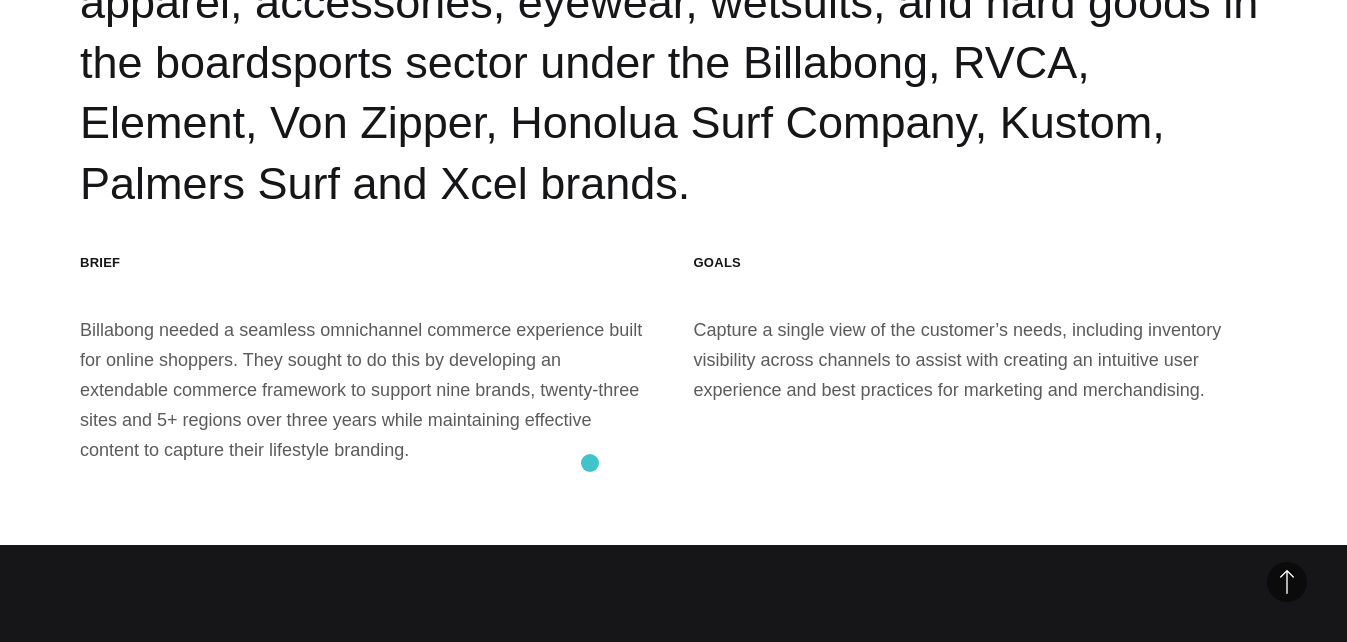 drag, startPoint x: 150, startPoint y: 439, endPoint x: 590, endPoint y: 463, distance: 440.65405 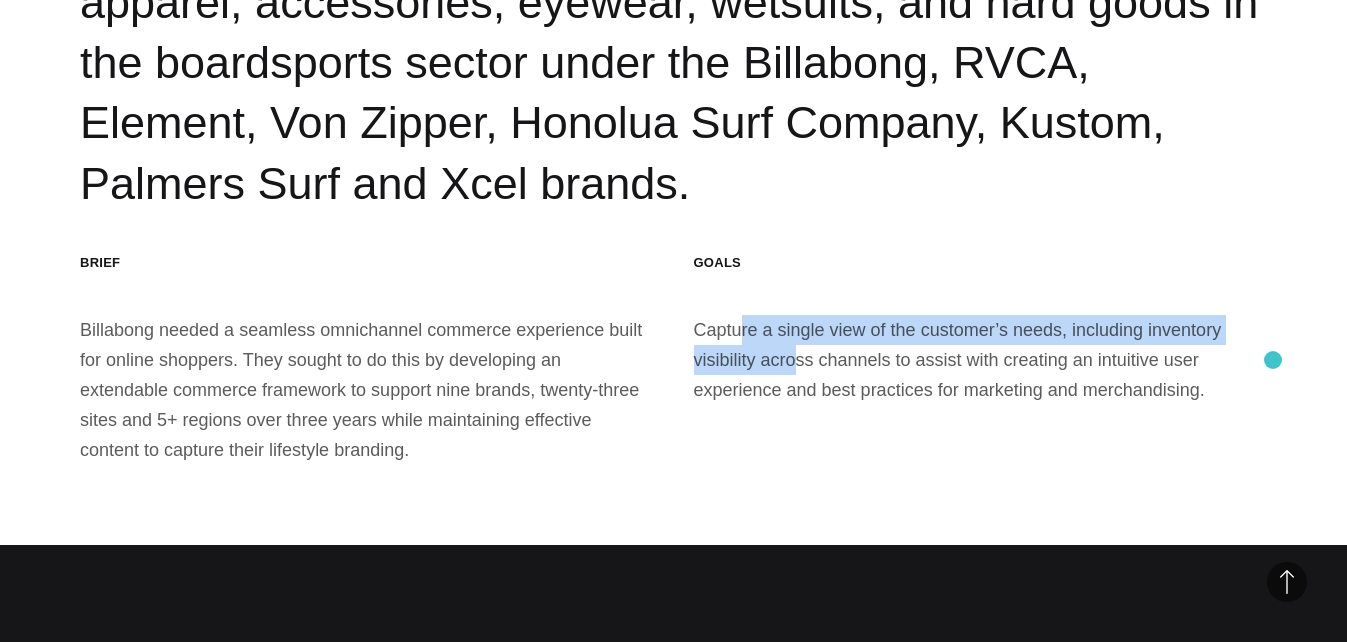 drag, startPoint x: 698, startPoint y: 347, endPoint x: 1273, endPoint y: 360, distance: 575.1469 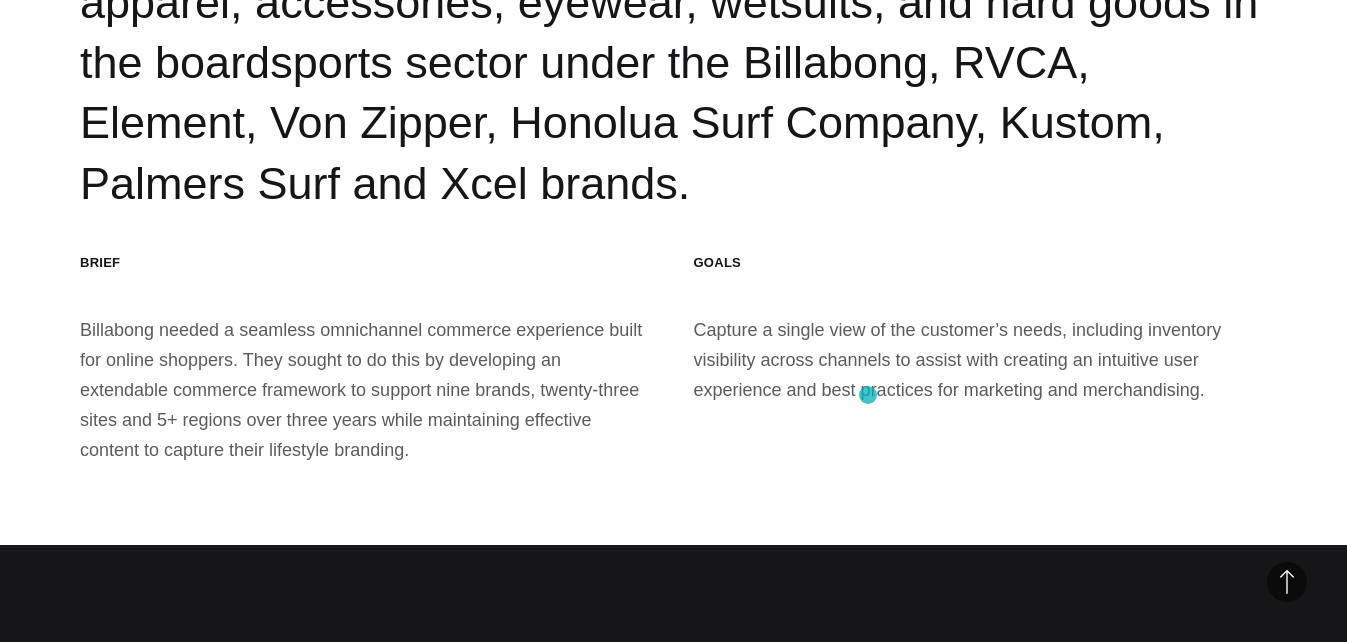 click on "Goals
Capture a single view of the customer’s needs, including inventory visibility across channels to assist with creating an intuitive user experience and best practices for marketing and merchandising." at bounding box center [981, 359] 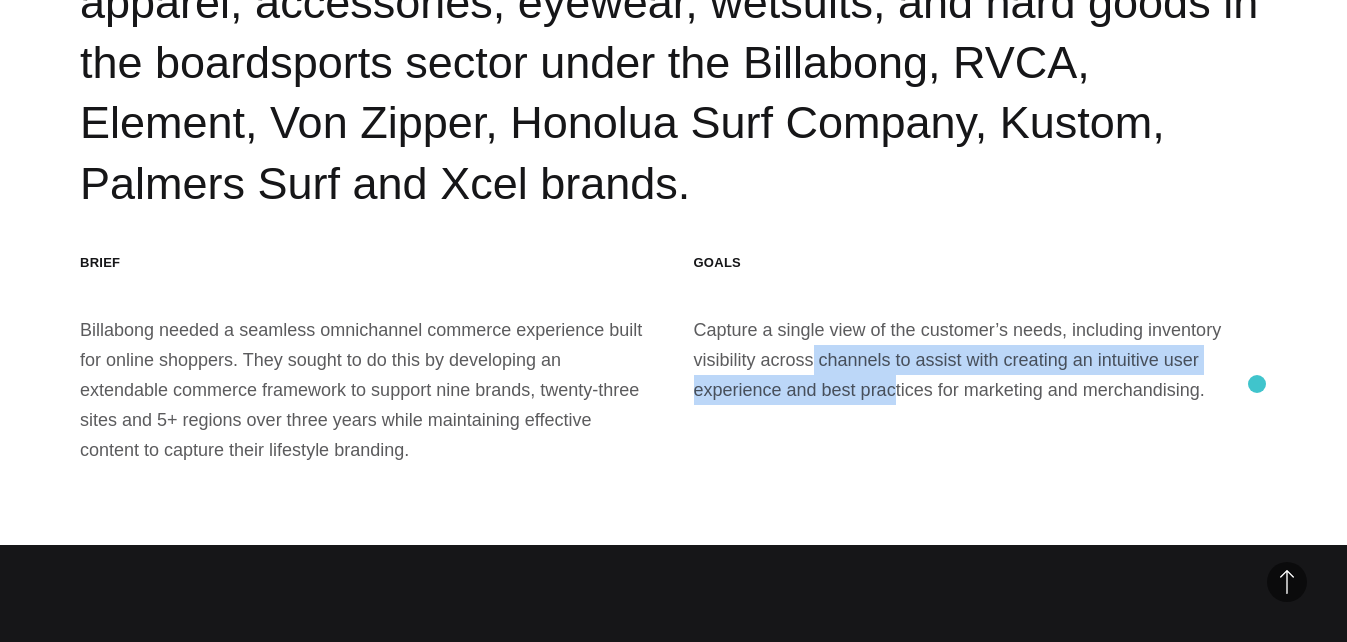 drag, startPoint x: 699, startPoint y: 379, endPoint x: 1257, endPoint y: 384, distance: 558.0224 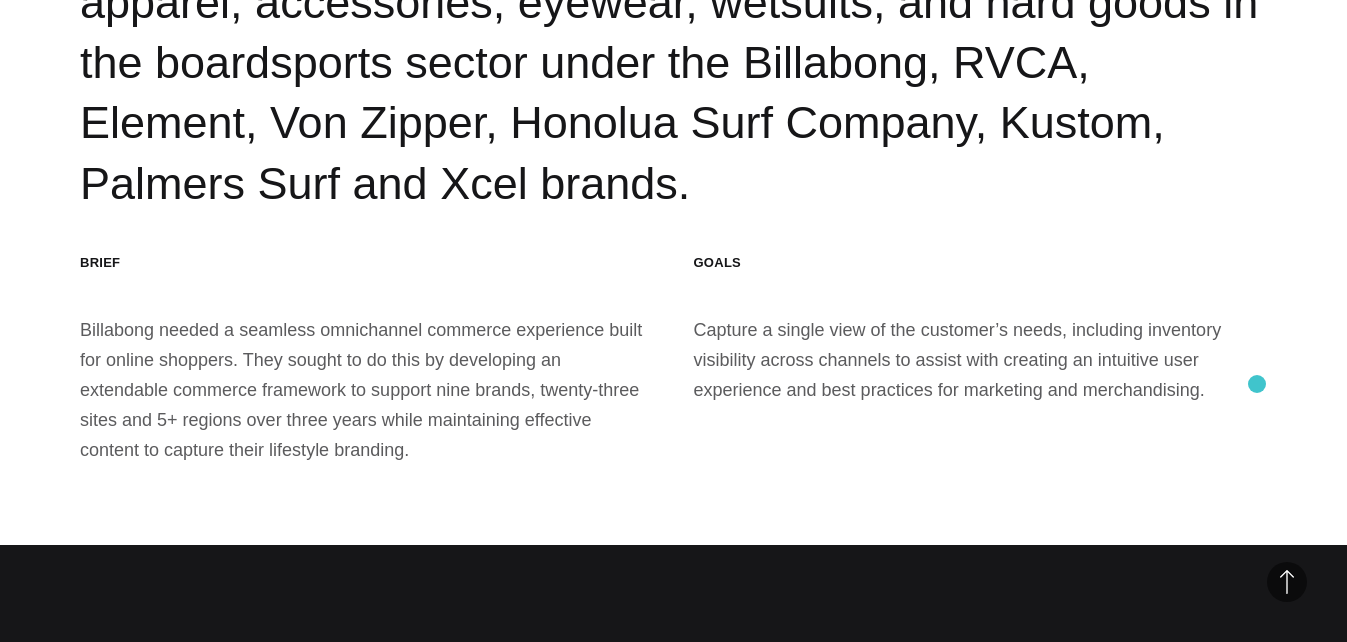 drag, startPoint x: 1257, startPoint y: 384, endPoint x: 1067, endPoint y: 421, distance: 193.5691 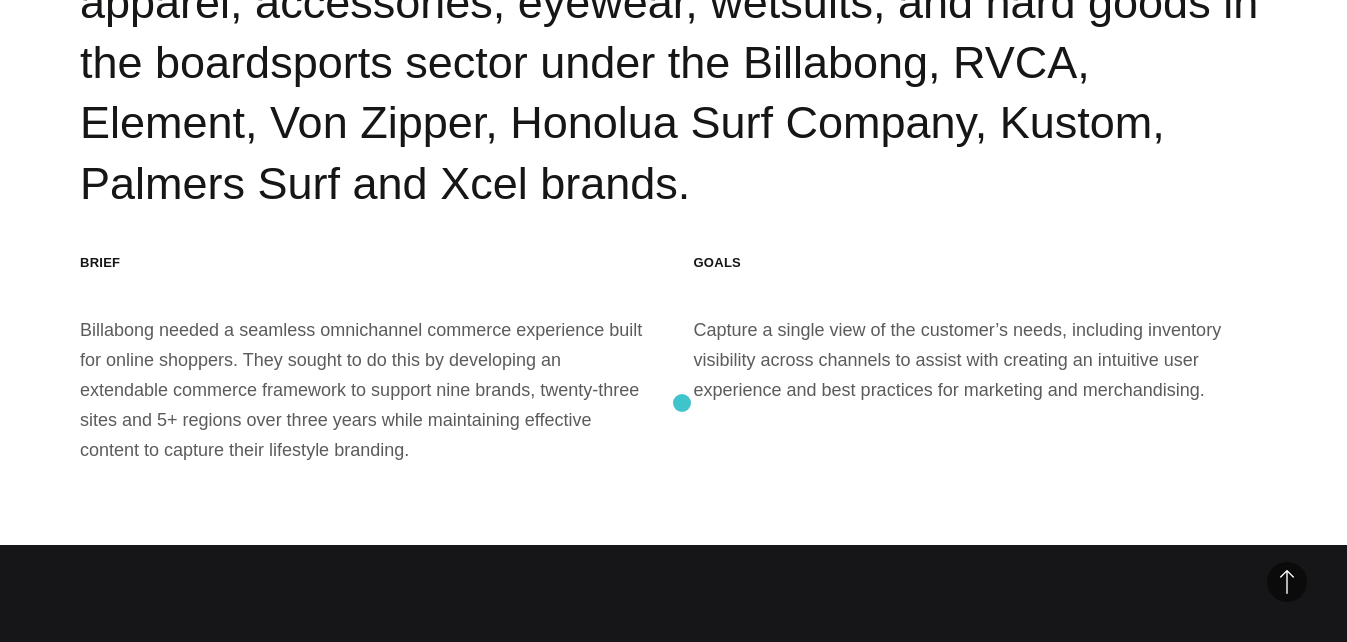 drag, startPoint x: 989, startPoint y: 404, endPoint x: 682, endPoint y: 403, distance: 307.00162 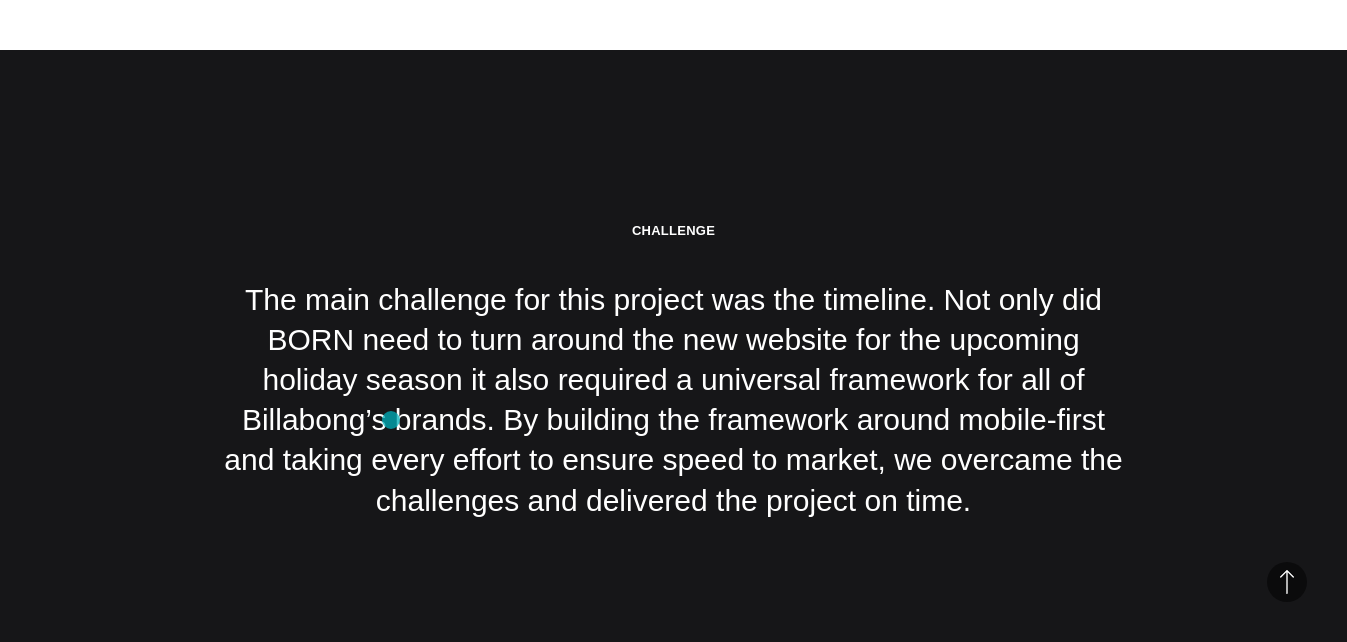 scroll, scrollTop: 3000, scrollLeft: 0, axis: vertical 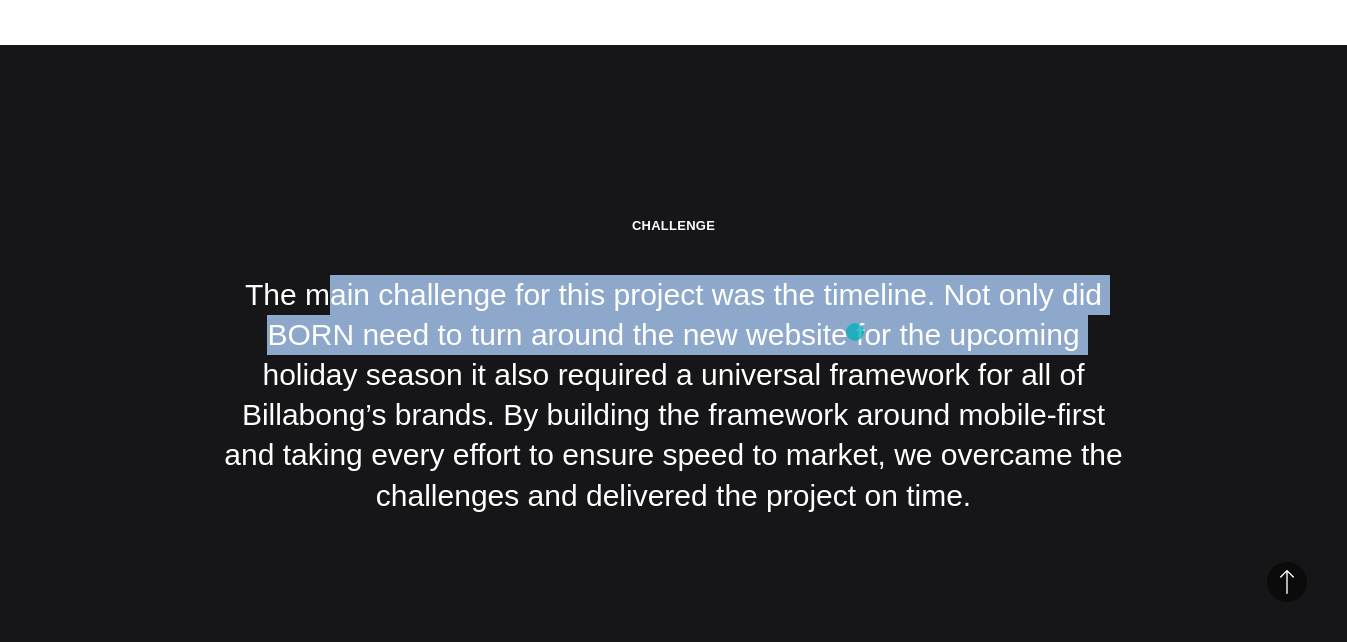 drag, startPoint x: 251, startPoint y: 311, endPoint x: 855, endPoint y: 332, distance: 604.3649 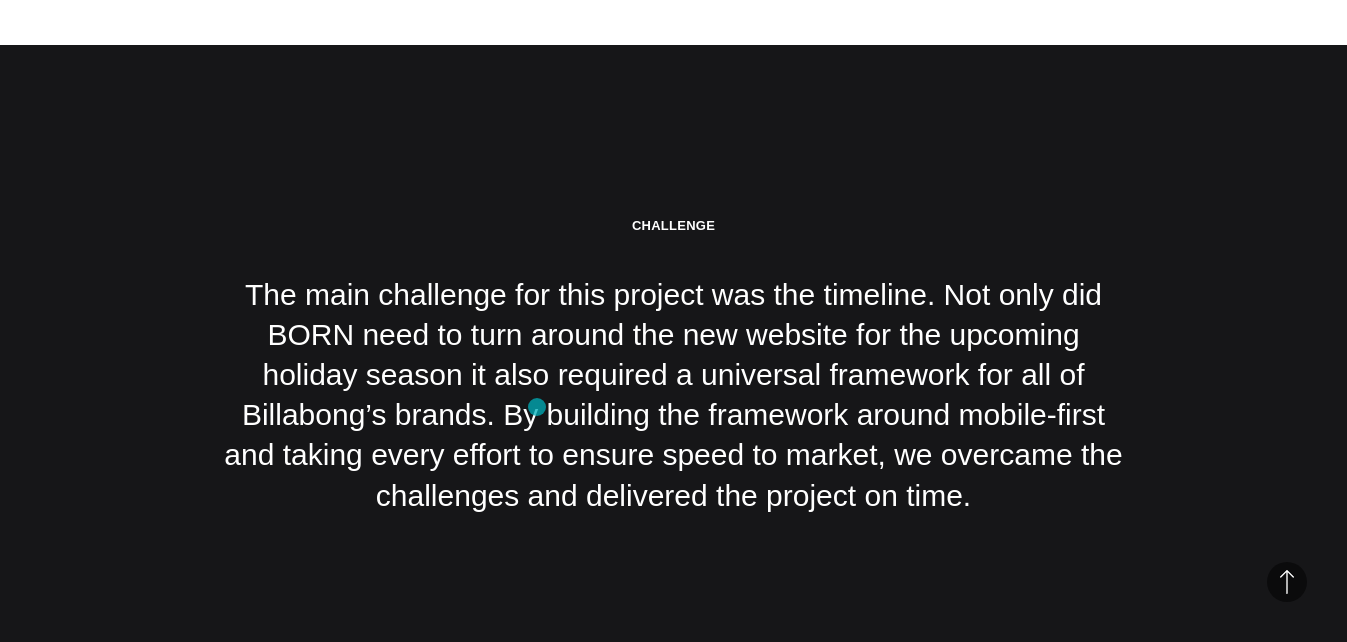 click on "Challenge
The main challenge for this project was the timeline. Not only did BORN need to turn around the new website for the upcoming holiday season it also required a universal framework for all of Billabong’s brands. By building the framework around mobile-first and taking every effort to ensure speed to market, we overcame the challenges and delivered the project on time." at bounding box center (674, 366) 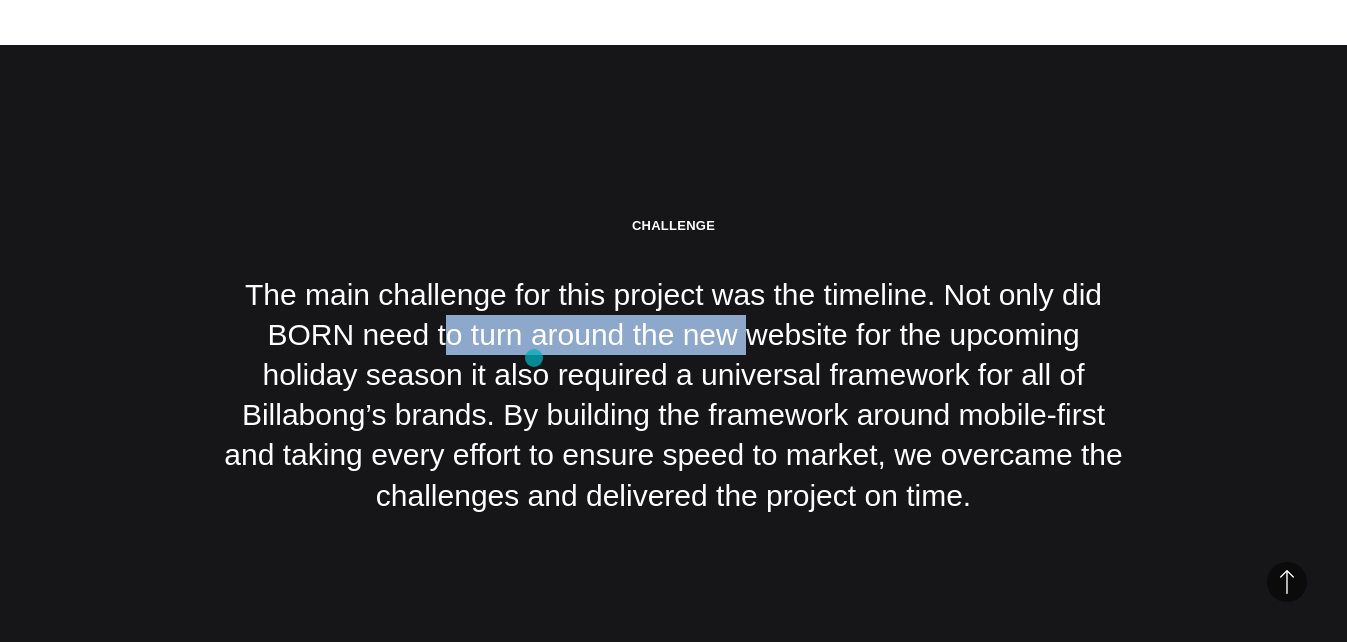 drag, startPoint x: 250, startPoint y: 354, endPoint x: 534, endPoint y: 358, distance: 284.02817 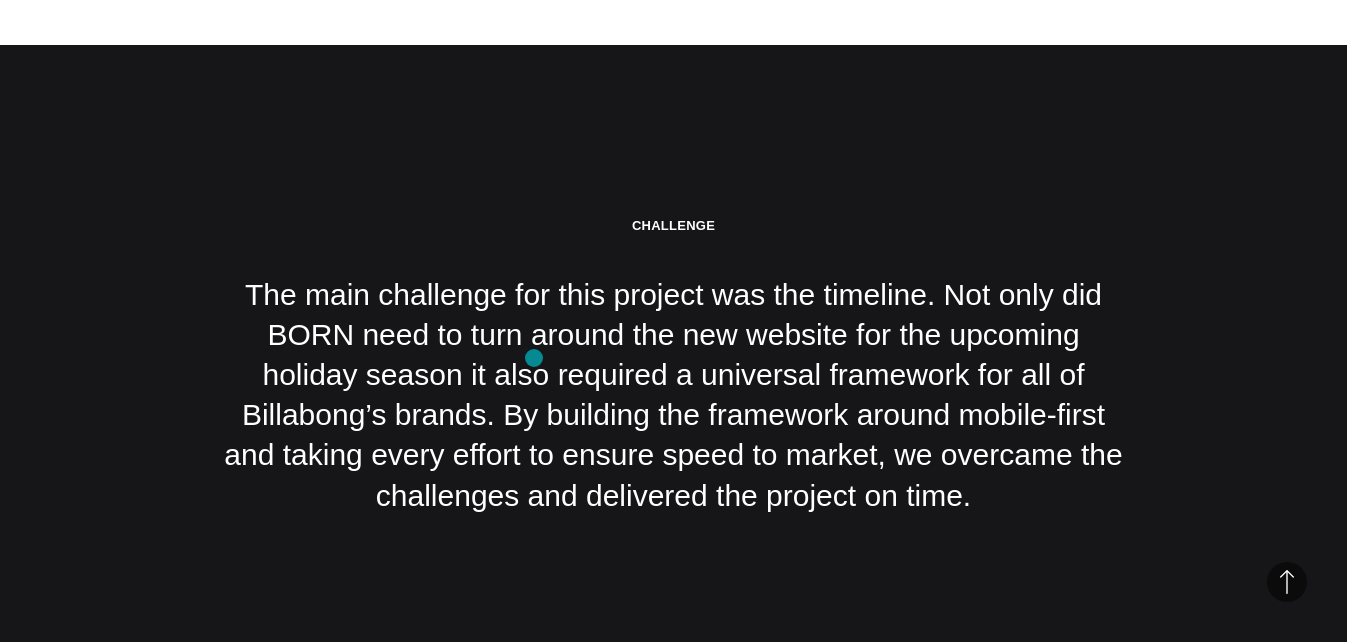 drag, startPoint x: 534, startPoint y: 358, endPoint x: 557, endPoint y: 394, distance: 42.72002 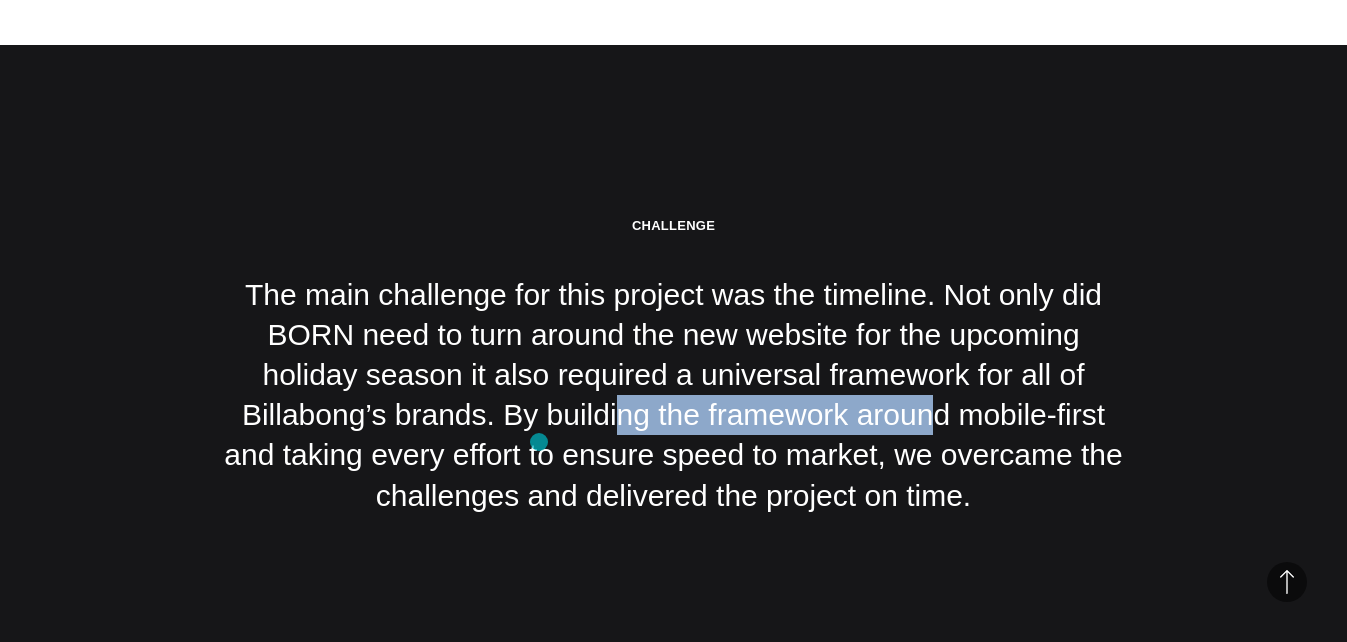 drag, startPoint x: 257, startPoint y: 443, endPoint x: 539, endPoint y: 442, distance: 282.00177 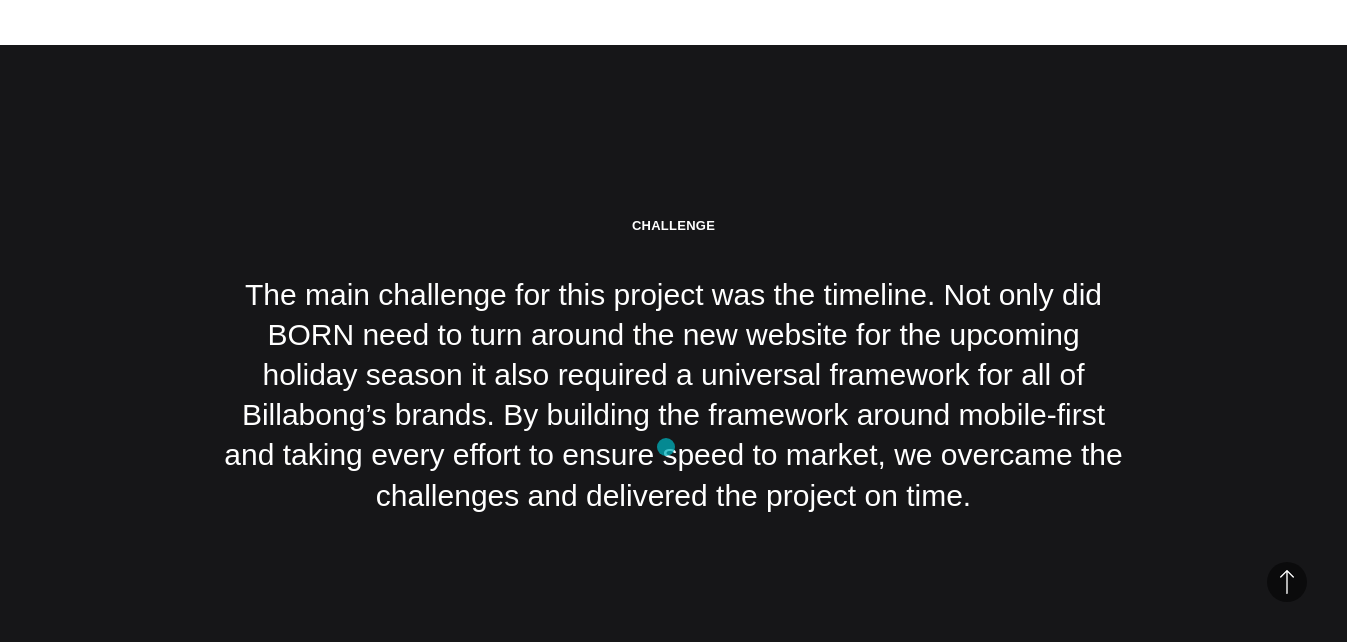 drag, startPoint x: 539, startPoint y: 442, endPoint x: 666, endPoint y: 447, distance: 127.09839 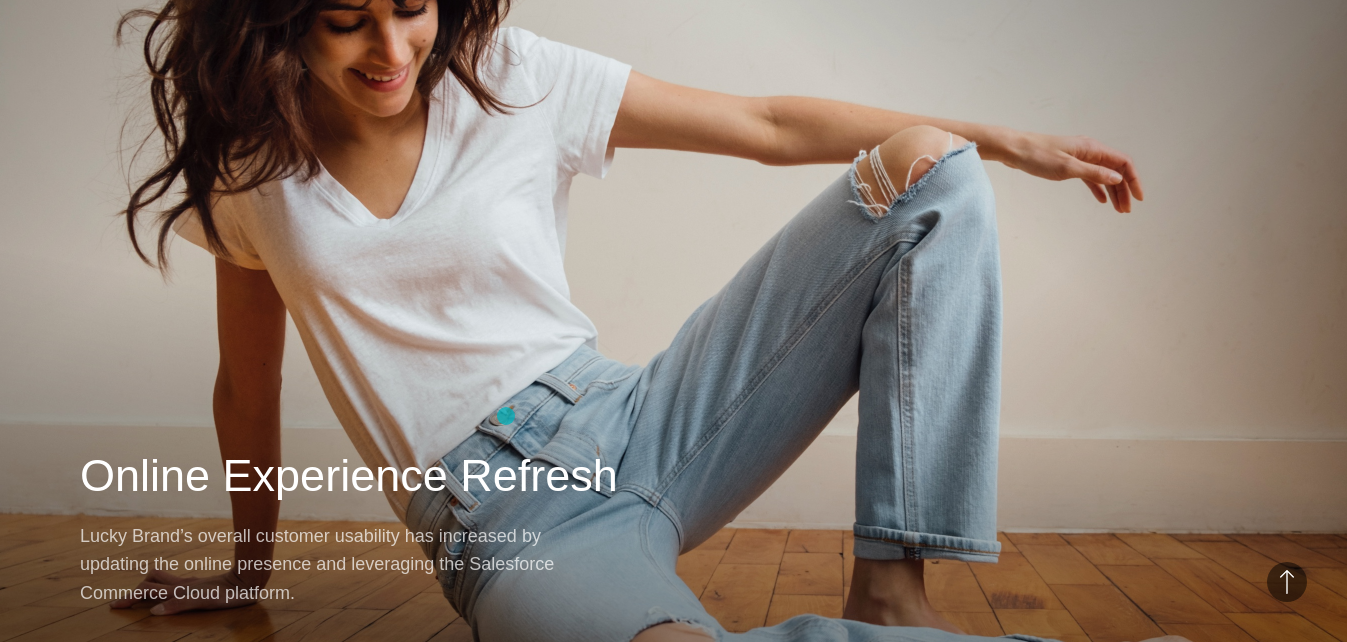 scroll, scrollTop: 17300, scrollLeft: 0, axis: vertical 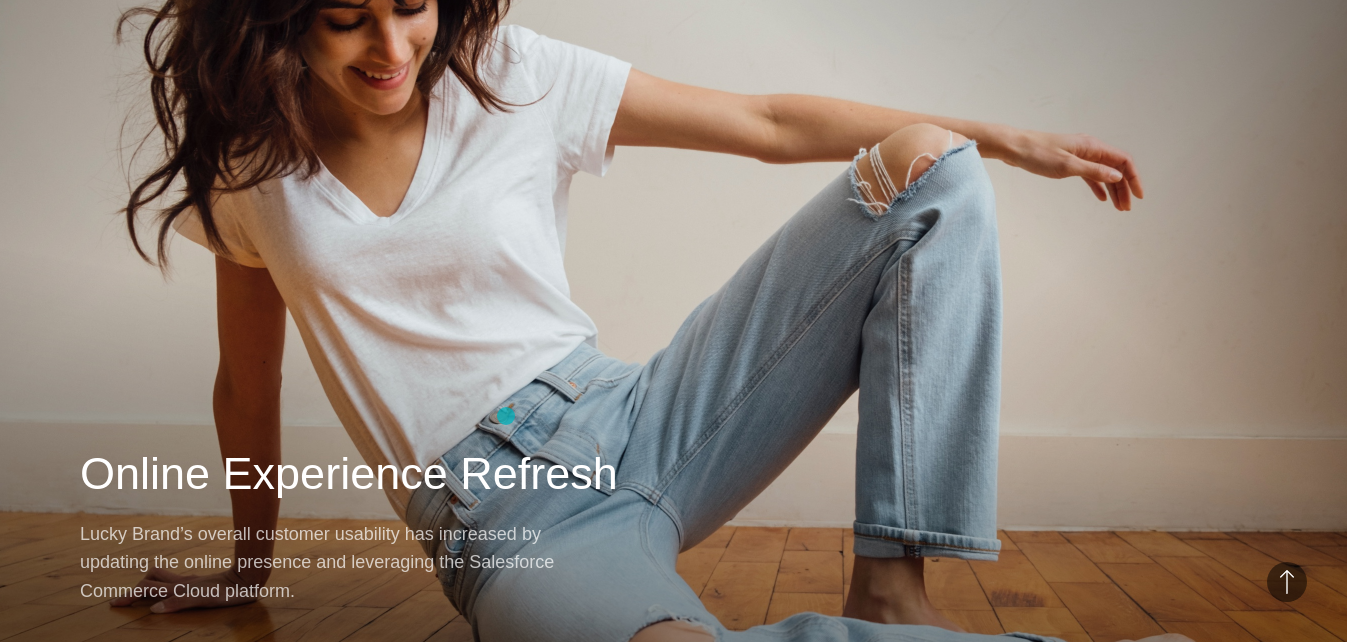 click on "Next Case Study – Lucky Brand
Online Experience Refresh
Lucky Brand’s overall customer usability has increased by updating the online presence and leveraging the Salesforce Commerce Cloud platform." at bounding box center [673, 280] 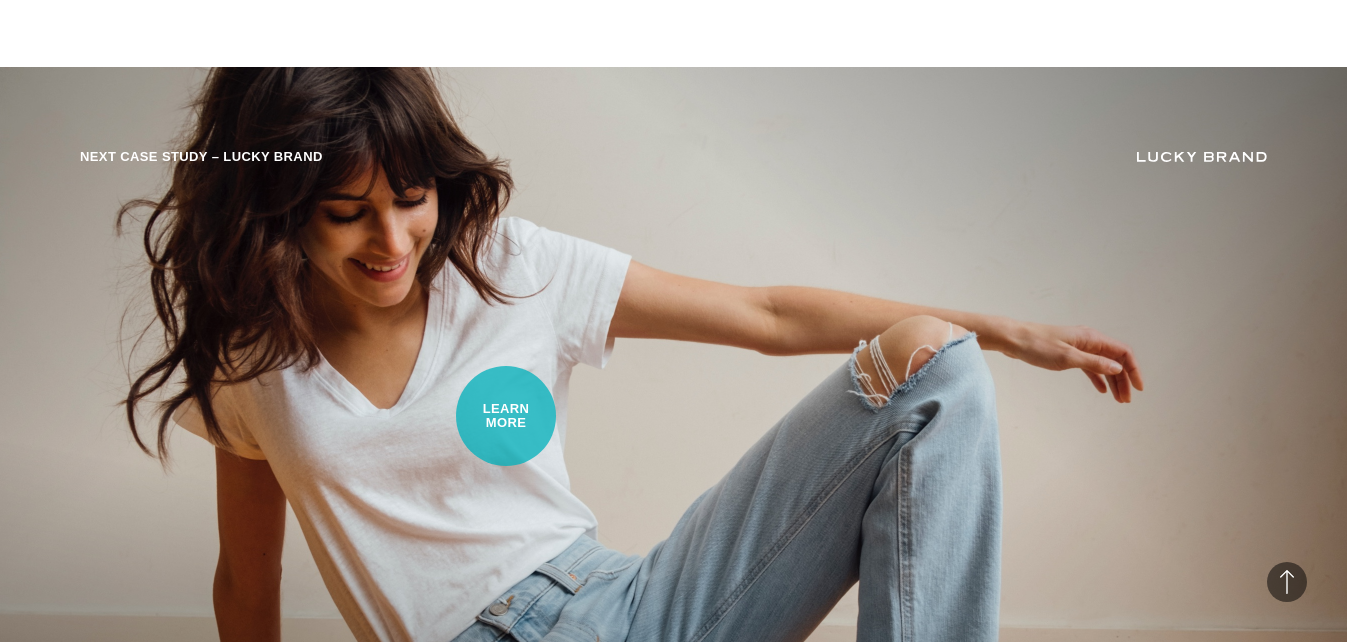 scroll, scrollTop: 17100, scrollLeft: 0, axis: vertical 